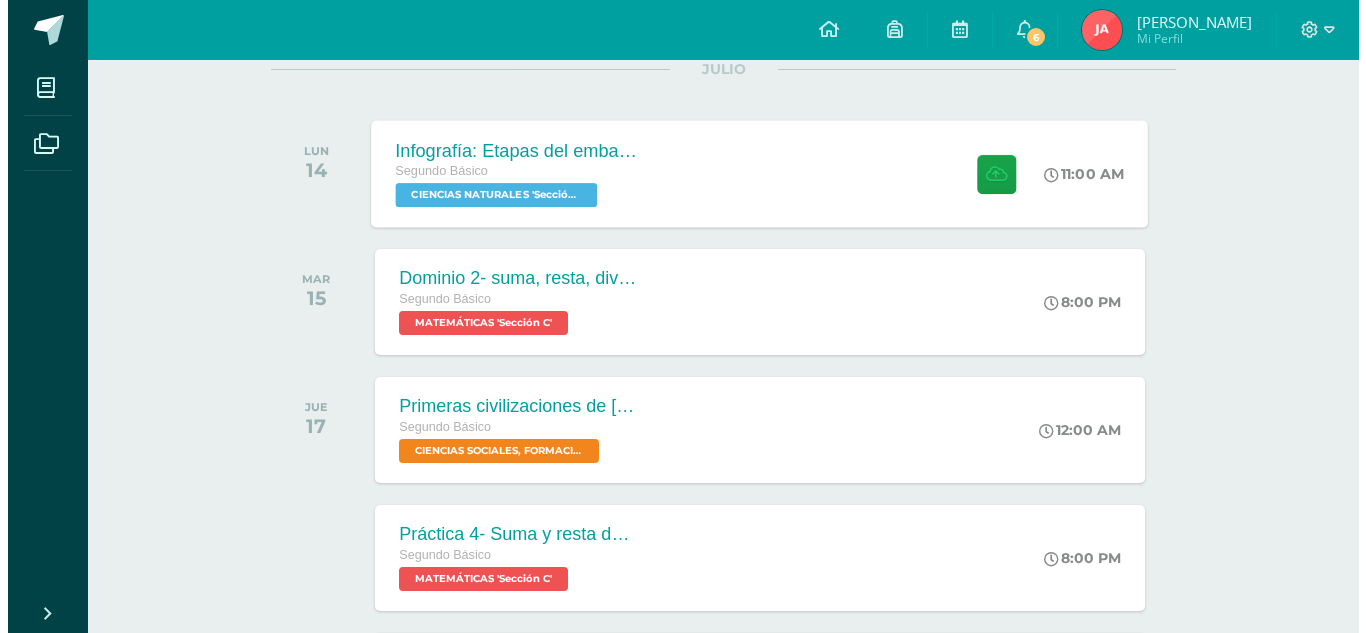 scroll, scrollTop: 275, scrollLeft: 0, axis: vertical 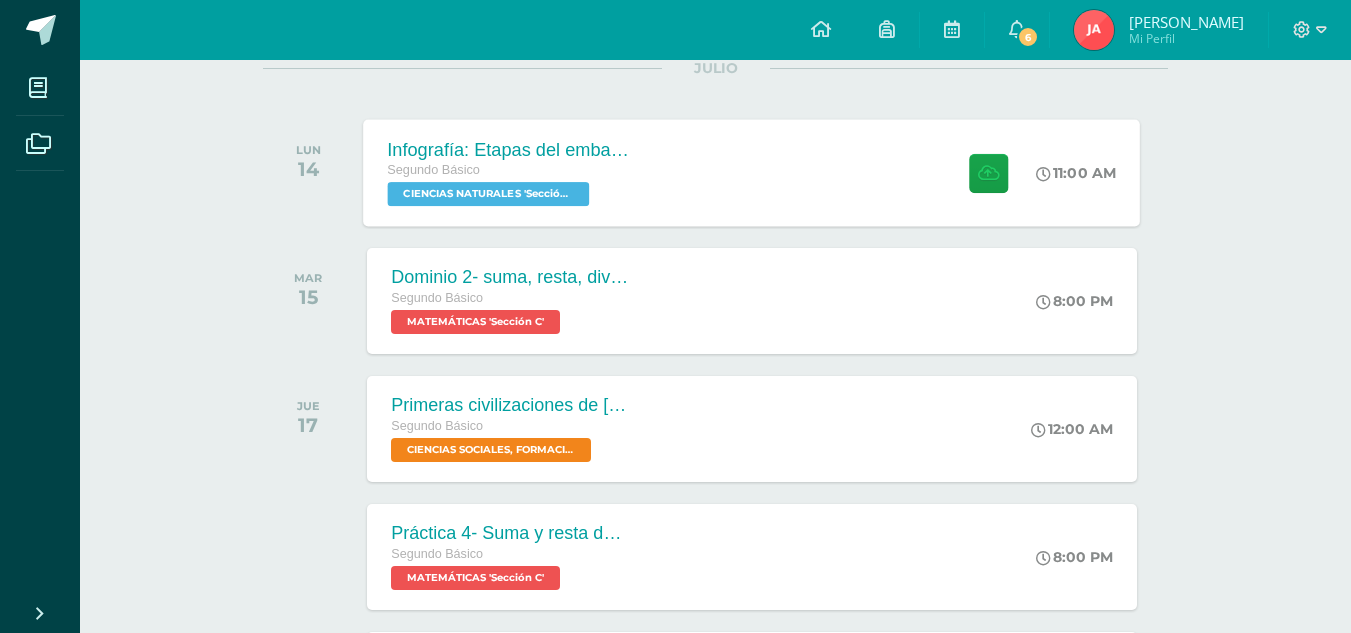 click on "Infografía: Etapas del embarazo" at bounding box center [509, 149] 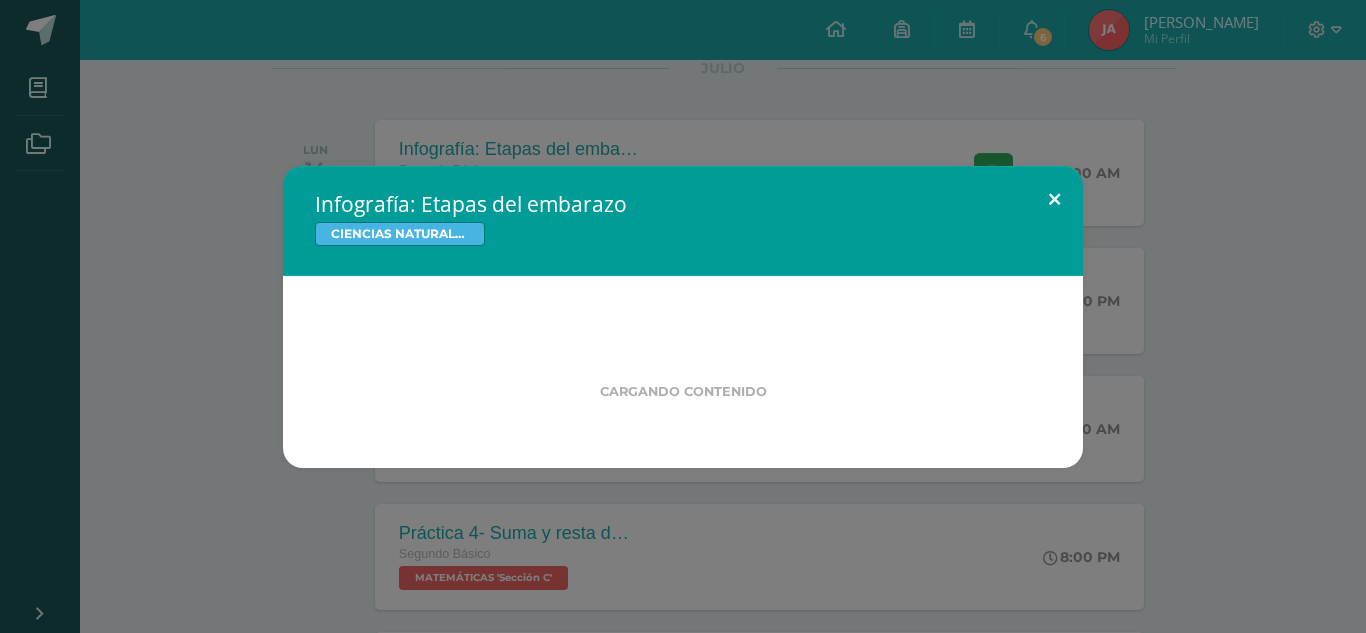 click at bounding box center [1054, 200] 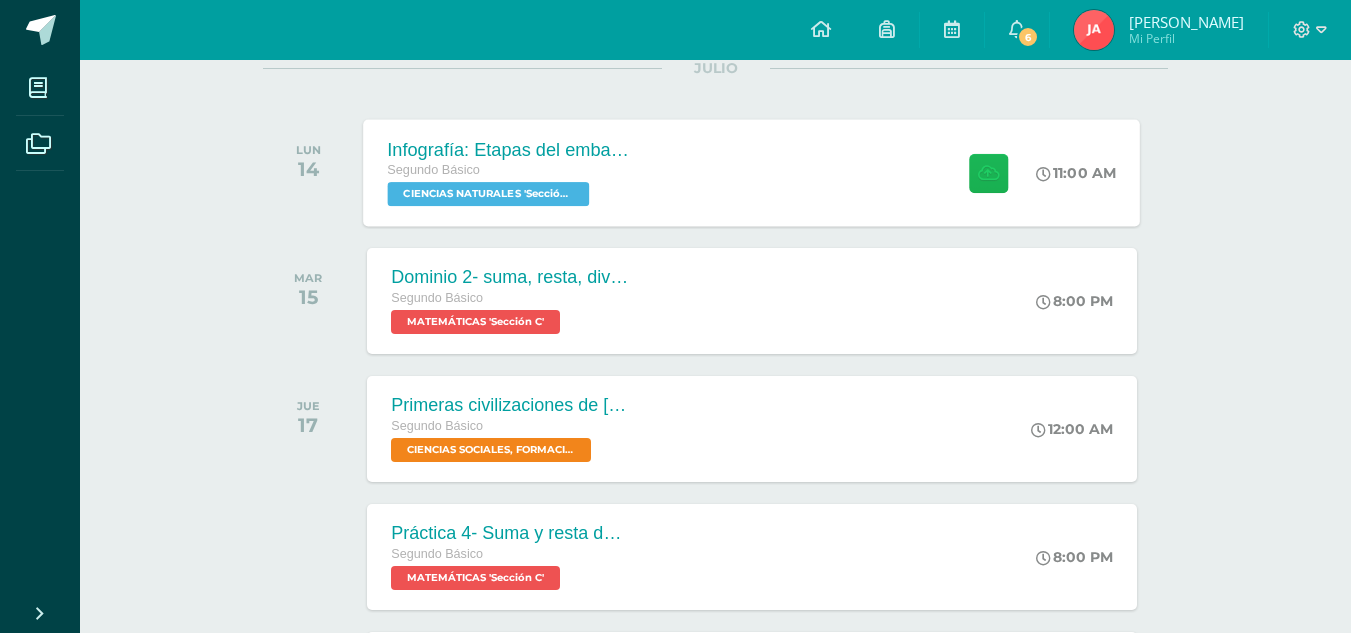 click at bounding box center (988, 172) 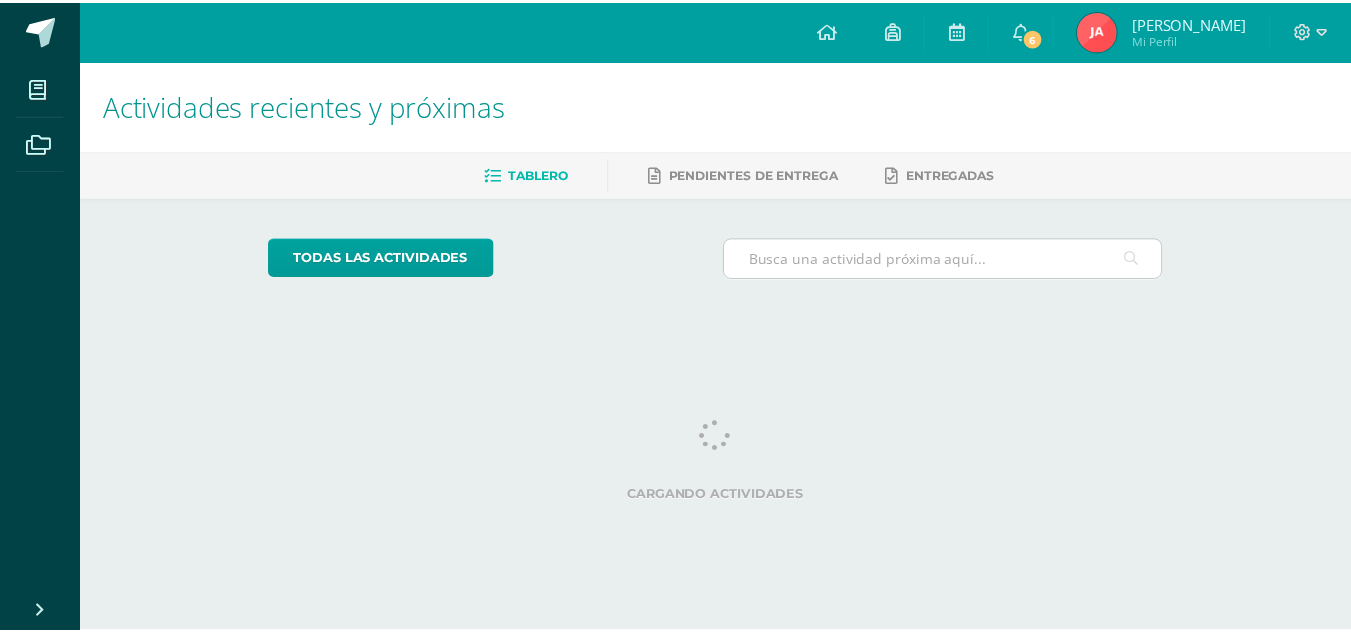 scroll, scrollTop: 0, scrollLeft: 0, axis: both 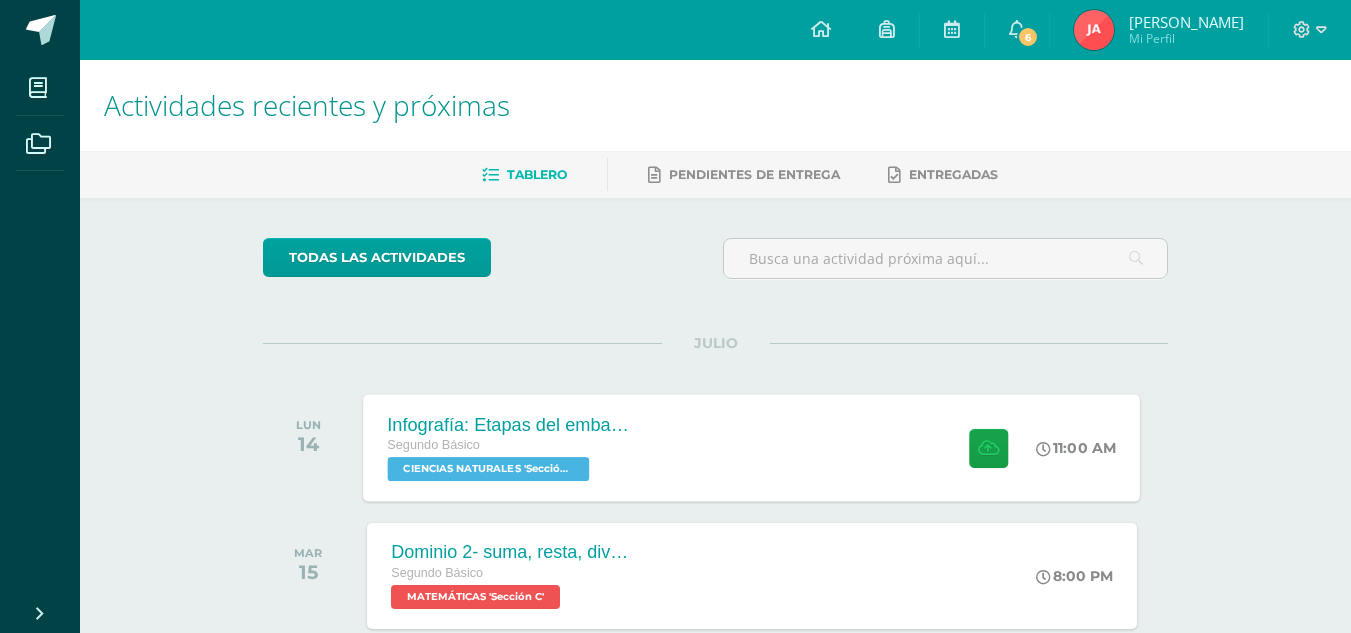 click at bounding box center (984, 447) 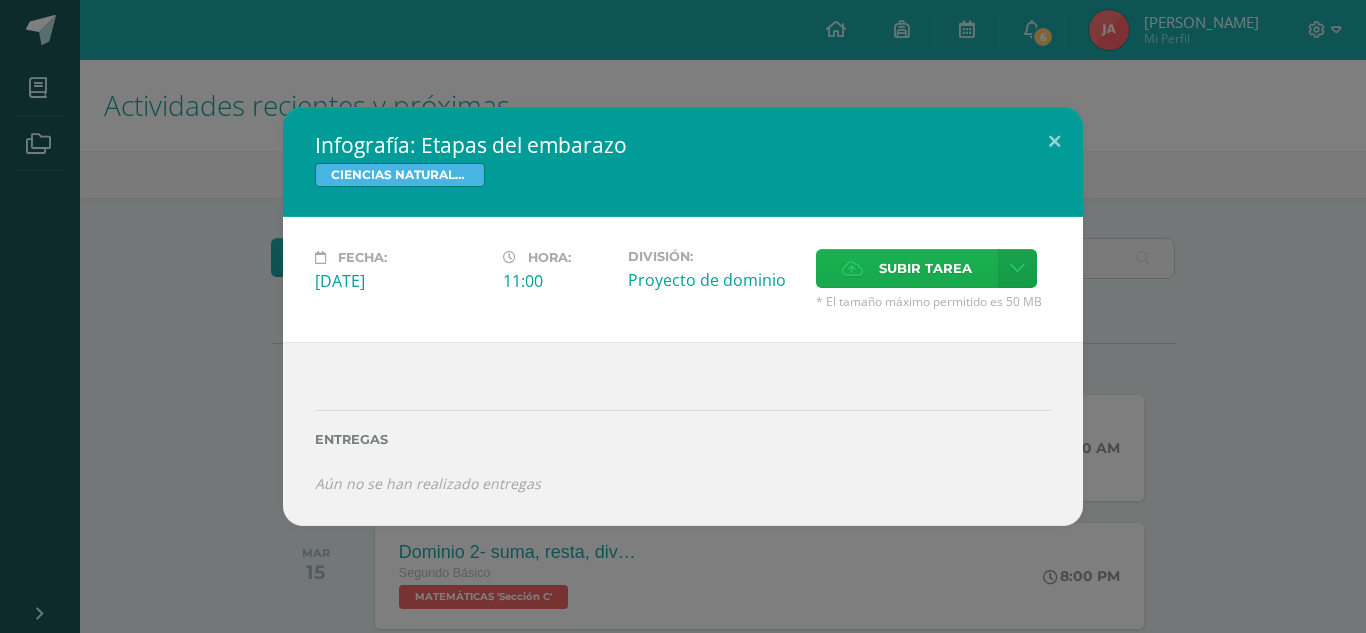 click on "Subir tarea" at bounding box center [925, 268] 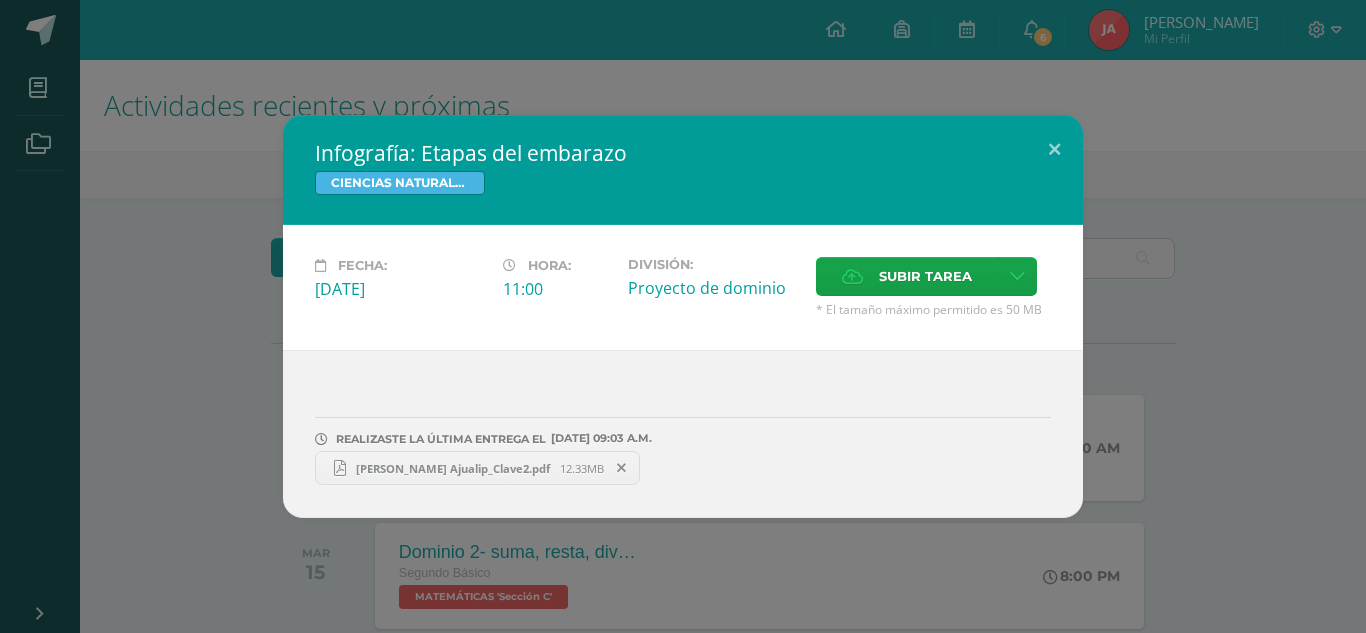 click on "Xiomara Ajualip_Clave2.pdf" at bounding box center [453, 468] 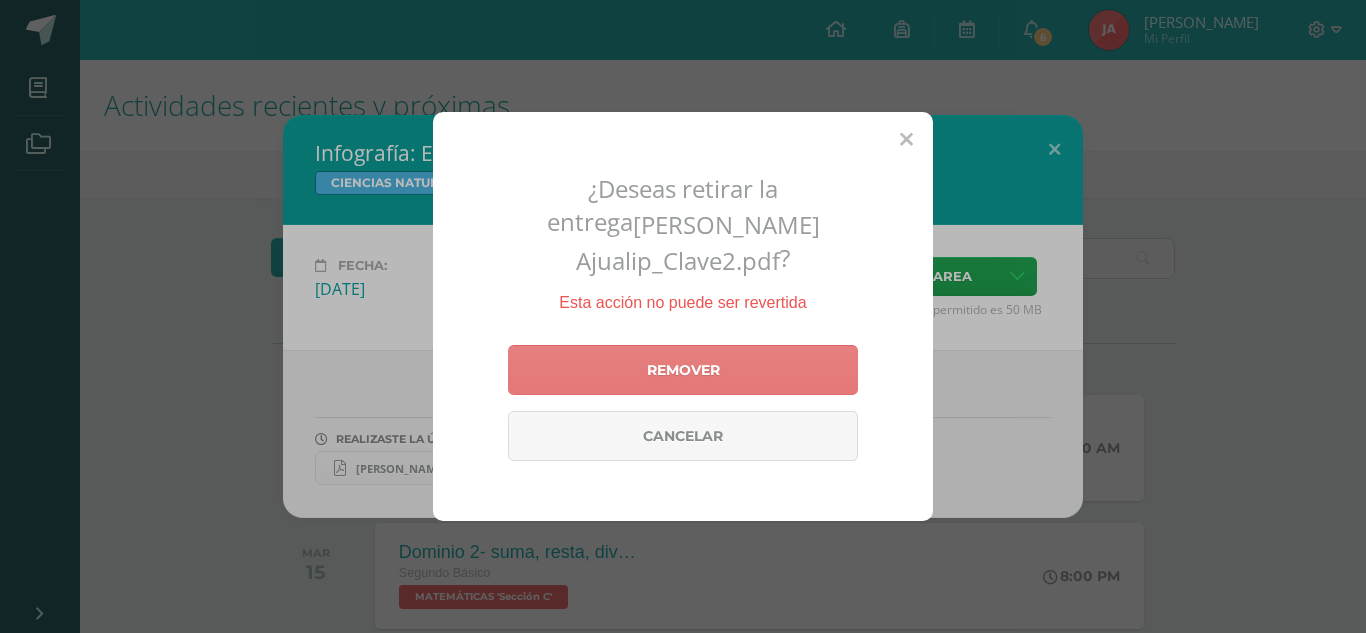 click on "Remover" at bounding box center (683, 370) 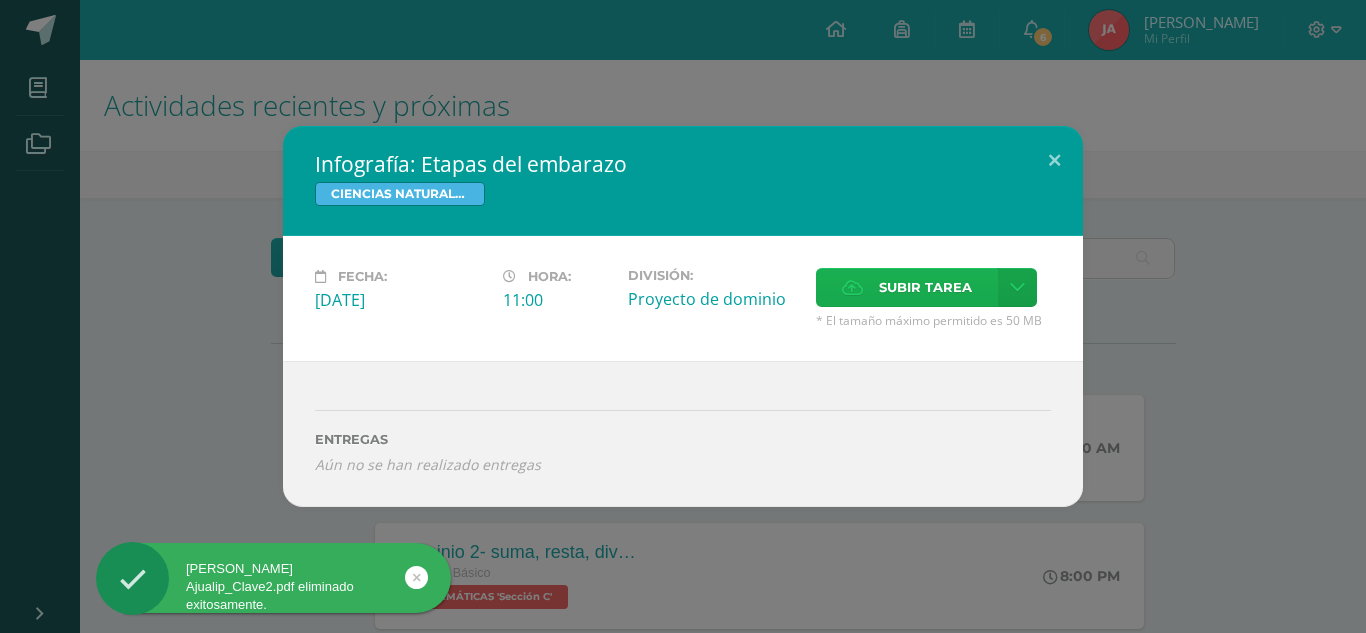 click on "Subir tarea" at bounding box center [925, 287] 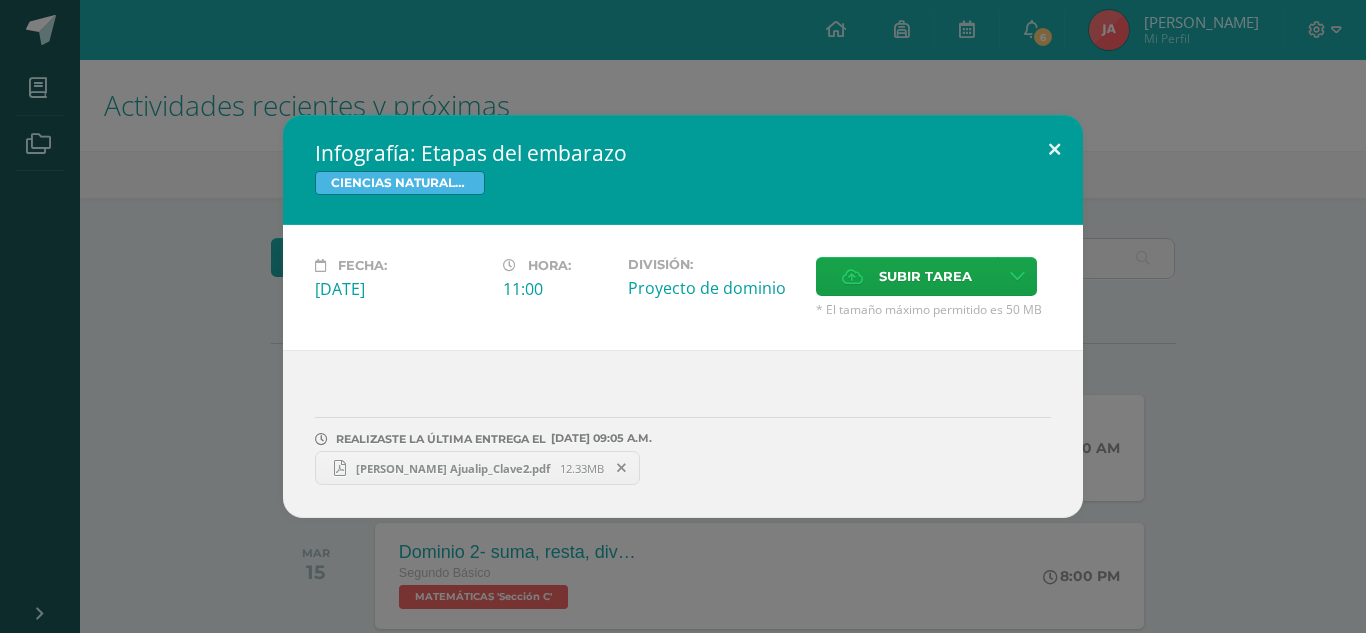 click at bounding box center (1054, 149) 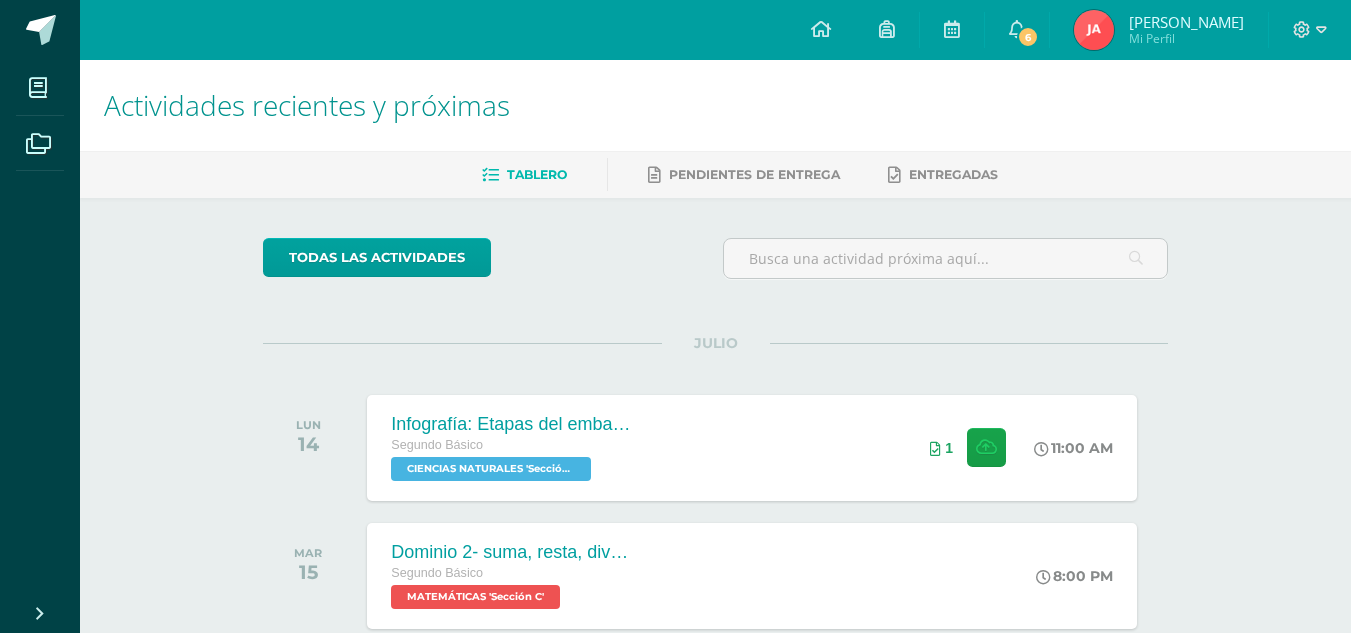 click at bounding box center (1094, 30) 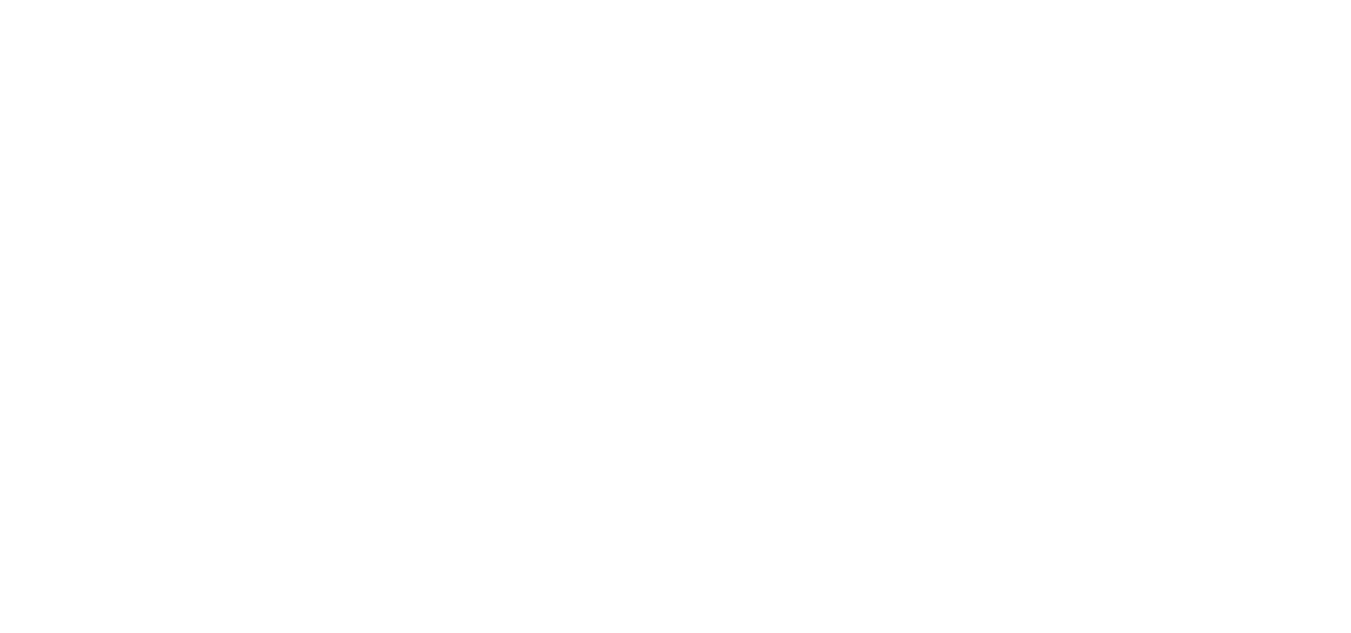 scroll, scrollTop: 0, scrollLeft: 0, axis: both 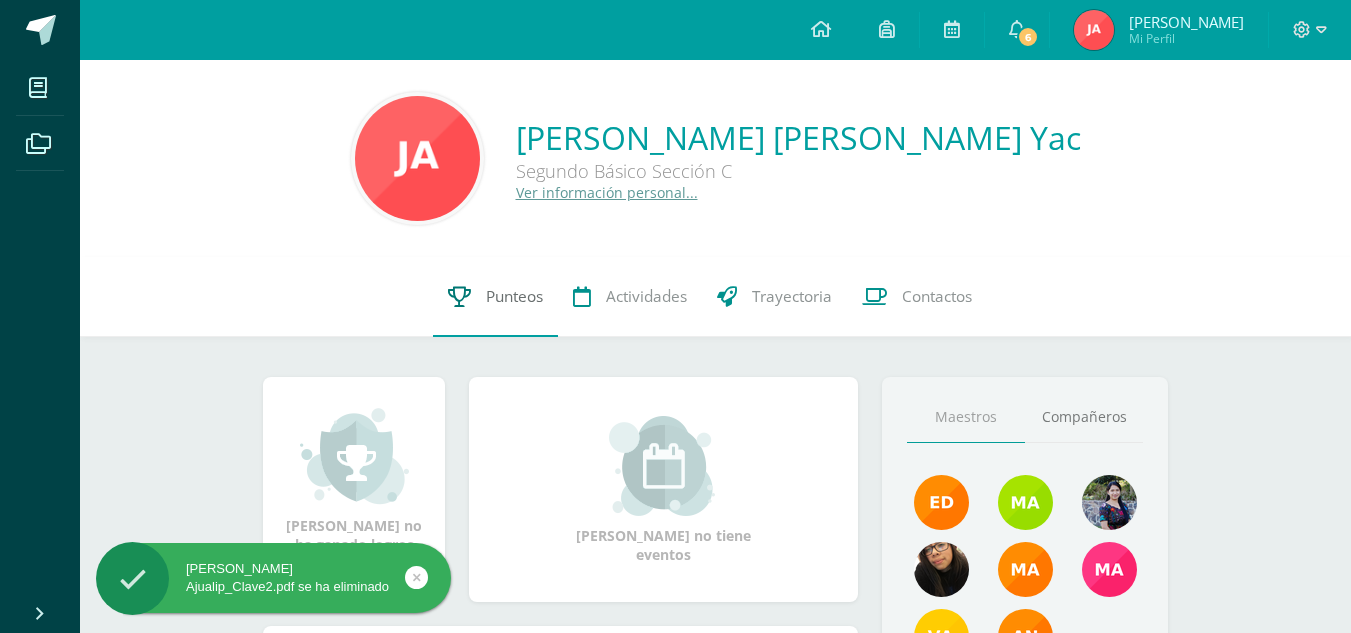 click on "Punteos" at bounding box center [514, 296] 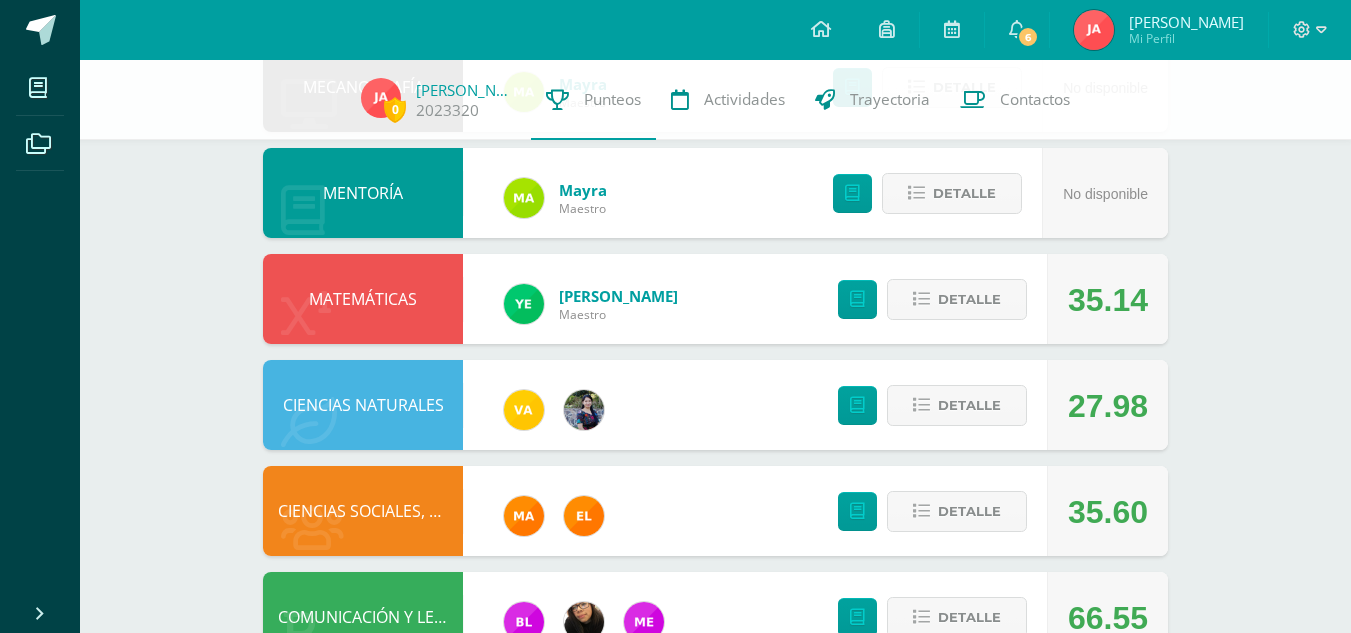 scroll, scrollTop: 380, scrollLeft: 0, axis: vertical 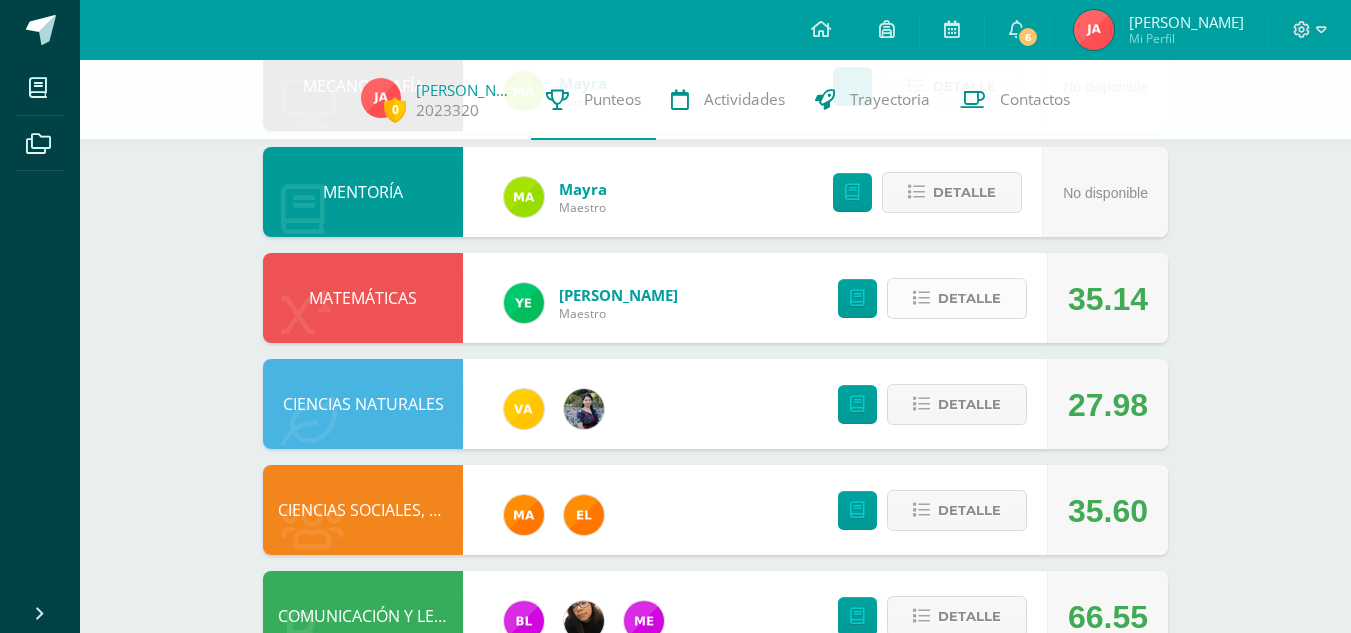 click on "Detalle" at bounding box center (957, 298) 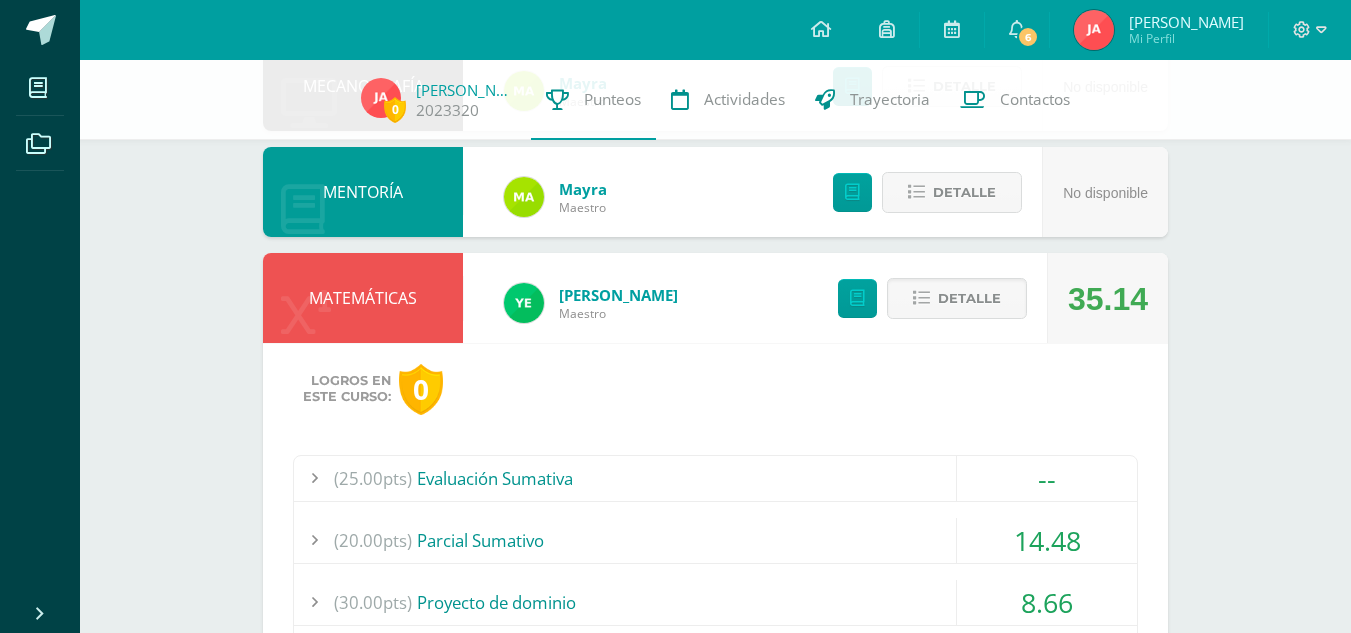 scroll, scrollTop: 550, scrollLeft: 0, axis: vertical 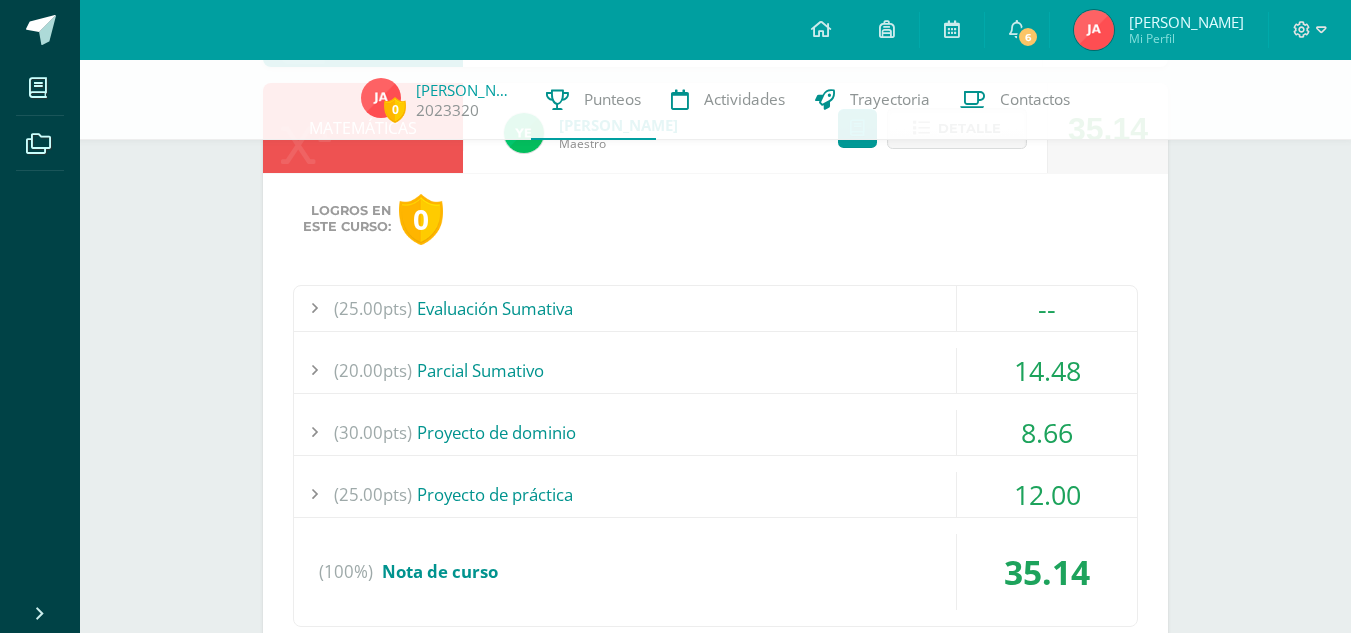 click on "(25.00pts)
Evaluación Sumativa" at bounding box center (715, 308) 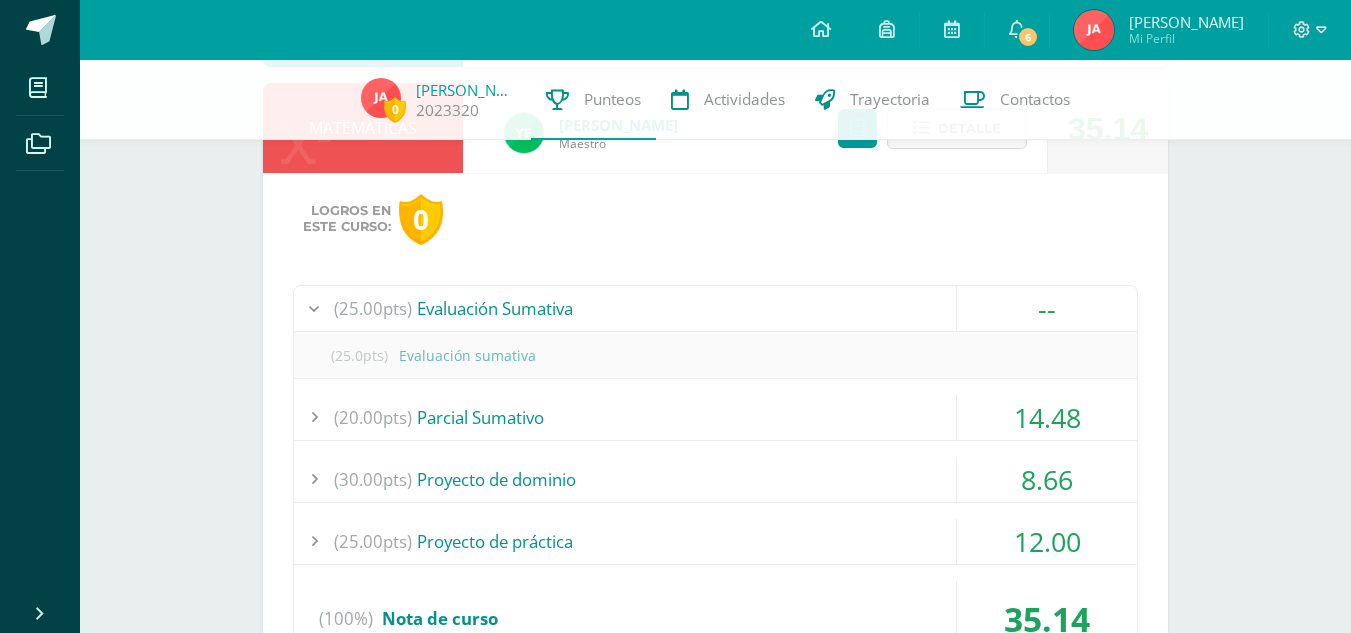 click on "(20.00pts)
Parcial Sumativo" at bounding box center (715, 417) 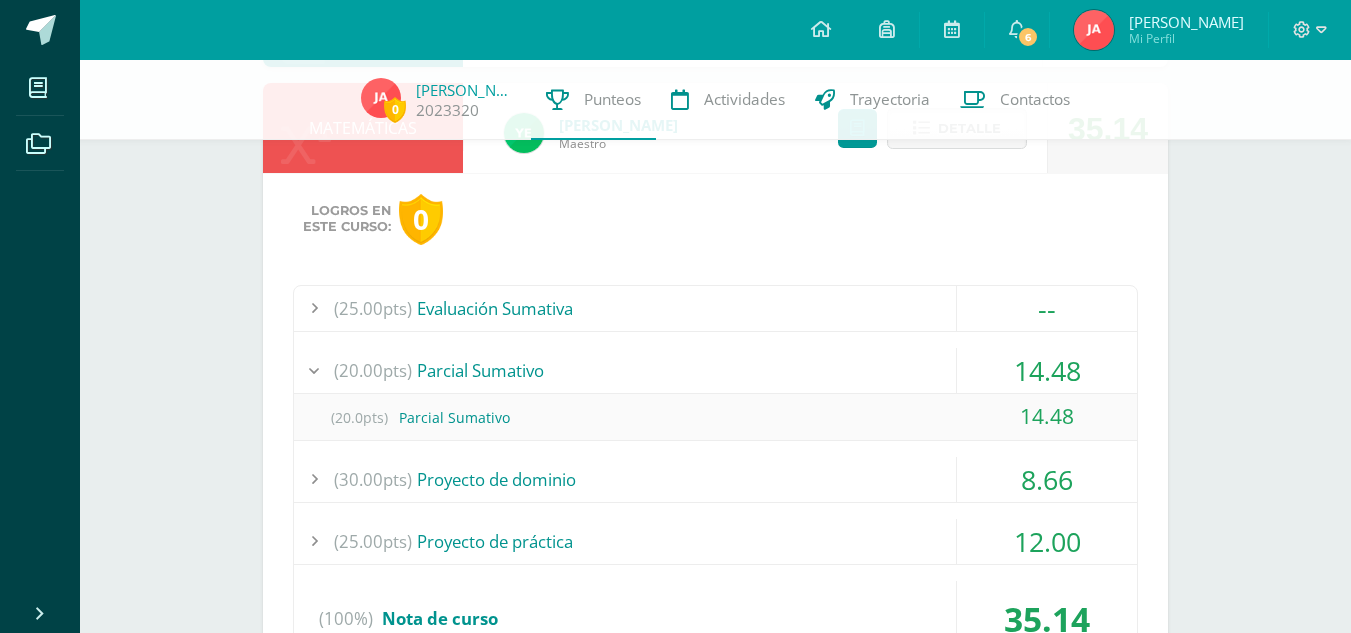 click on "(30.00pts)
Proyecto de dominio" at bounding box center (715, 479) 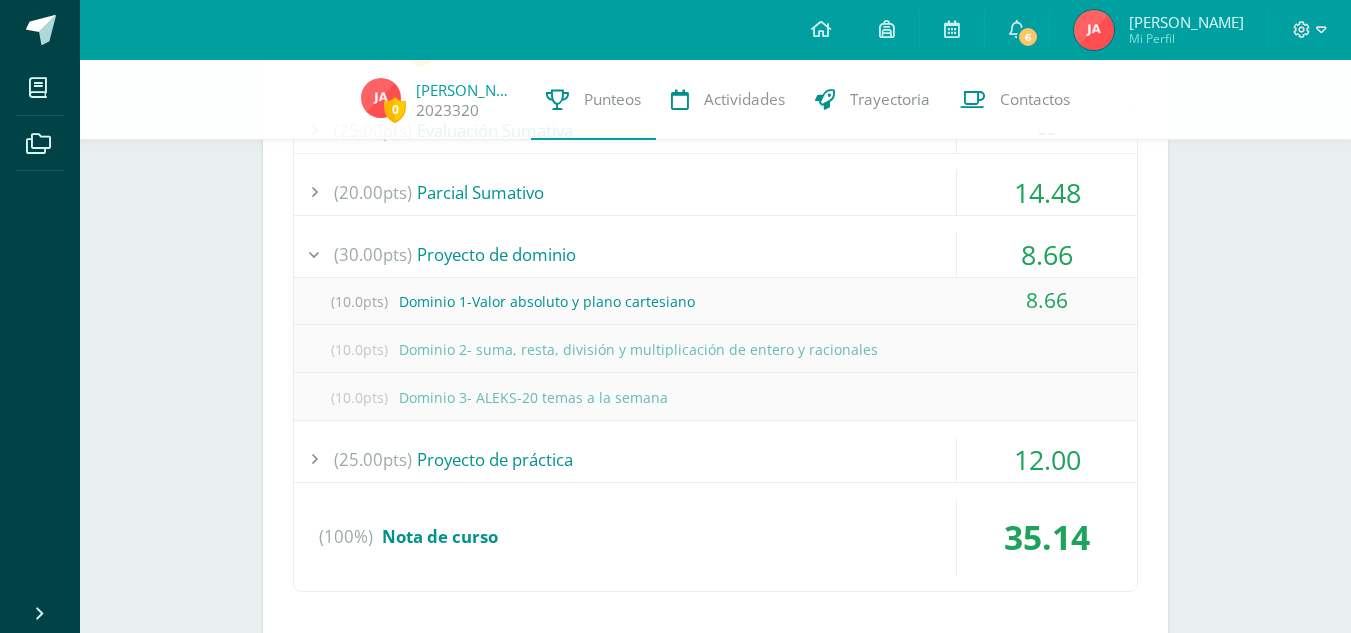 scroll, scrollTop: 736, scrollLeft: 0, axis: vertical 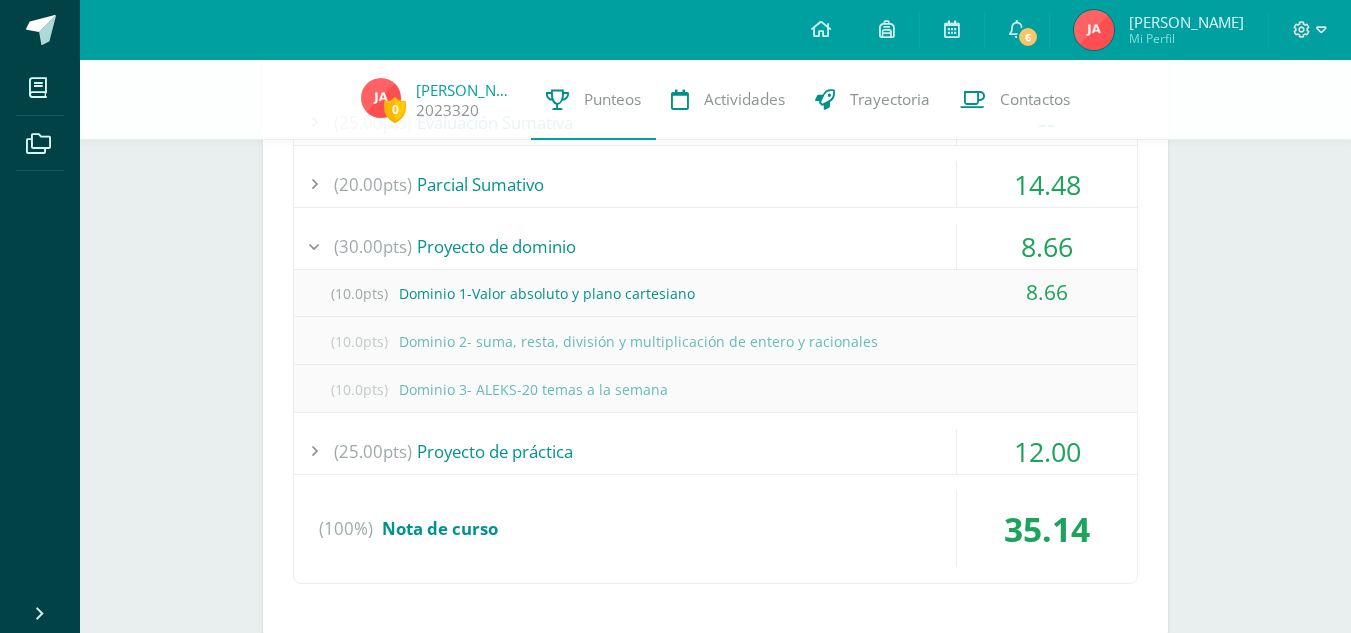 click on "(25.00pts)
Proyecto de  práctica" at bounding box center [715, 451] 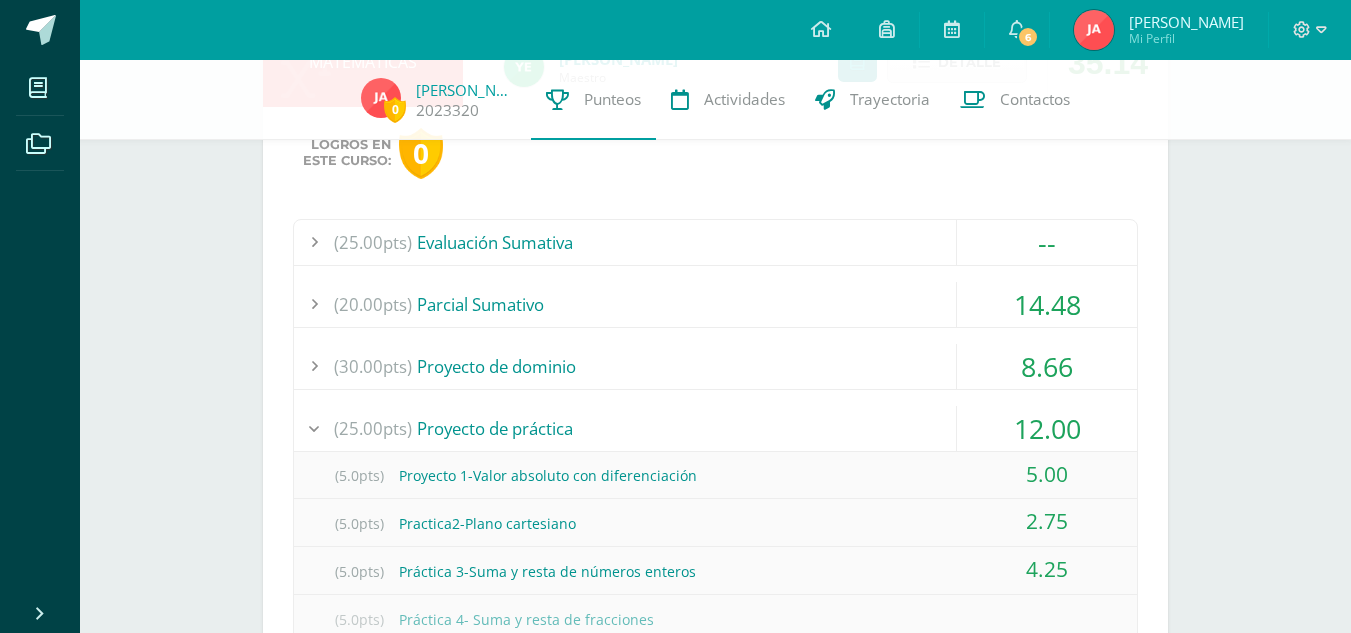 scroll, scrollTop: 614, scrollLeft: 0, axis: vertical 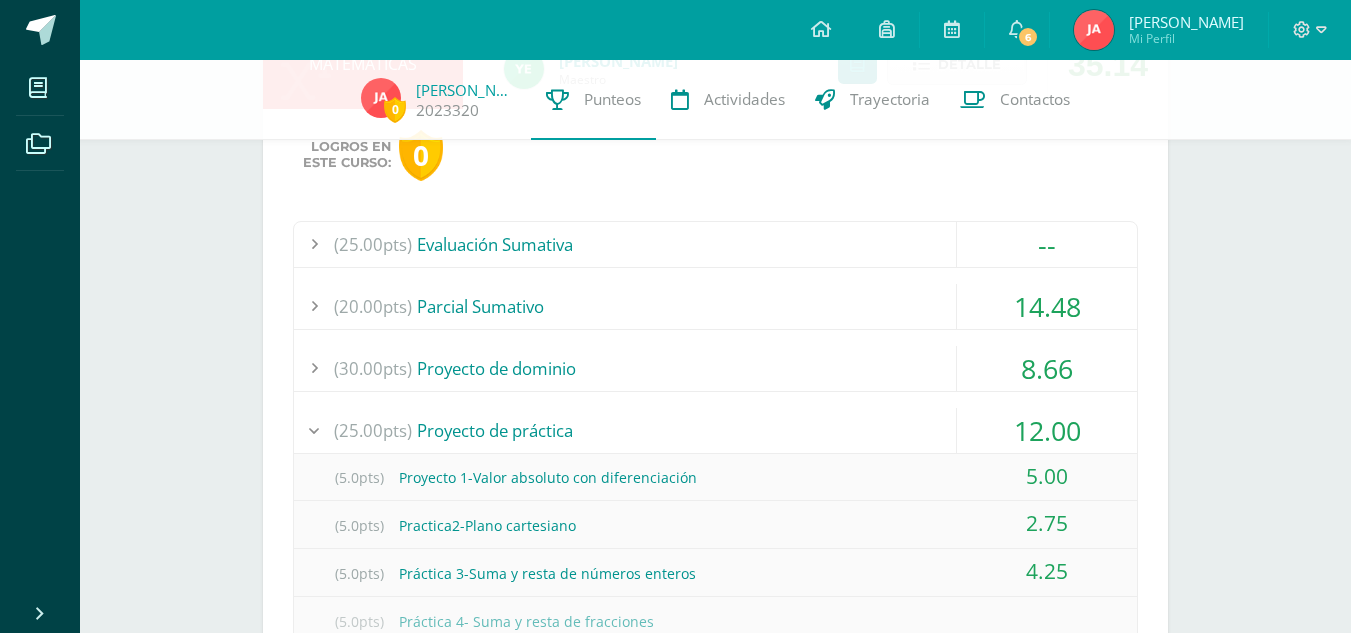 click on "(25.00pts)
Proyecto de  práctica" at bounding box center (715, 430) 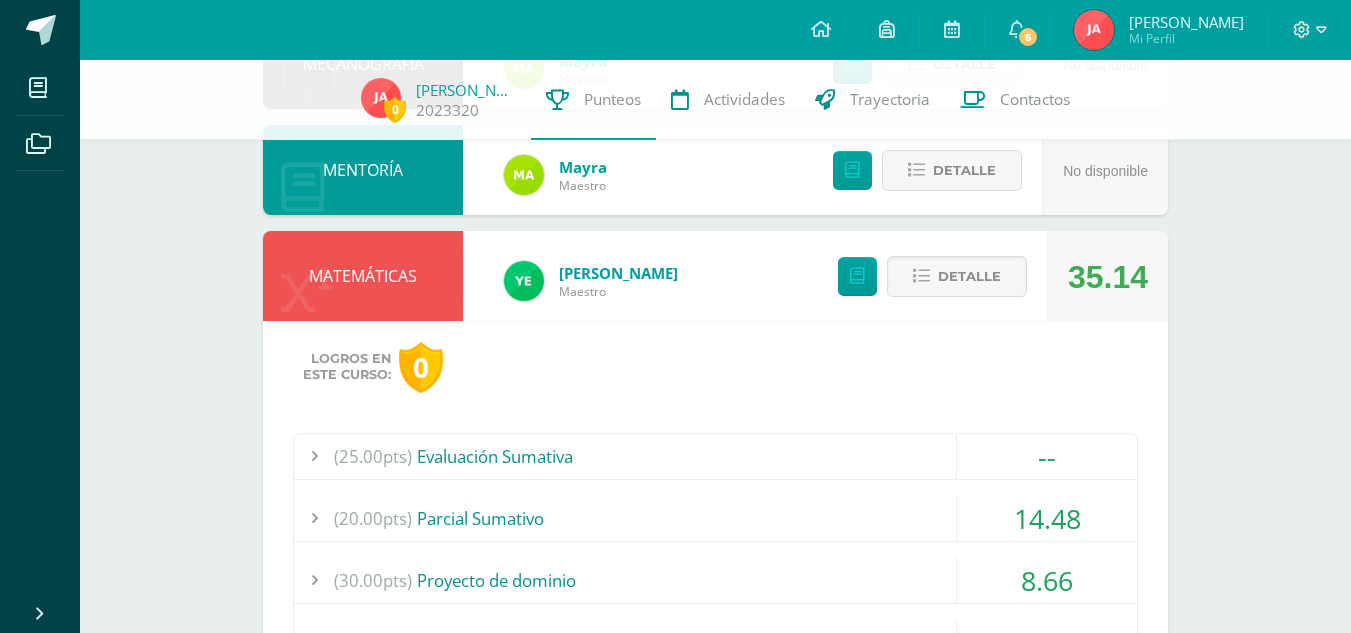 scroll, scrollTop: 401, scrollLeft: 0, axis: vertical 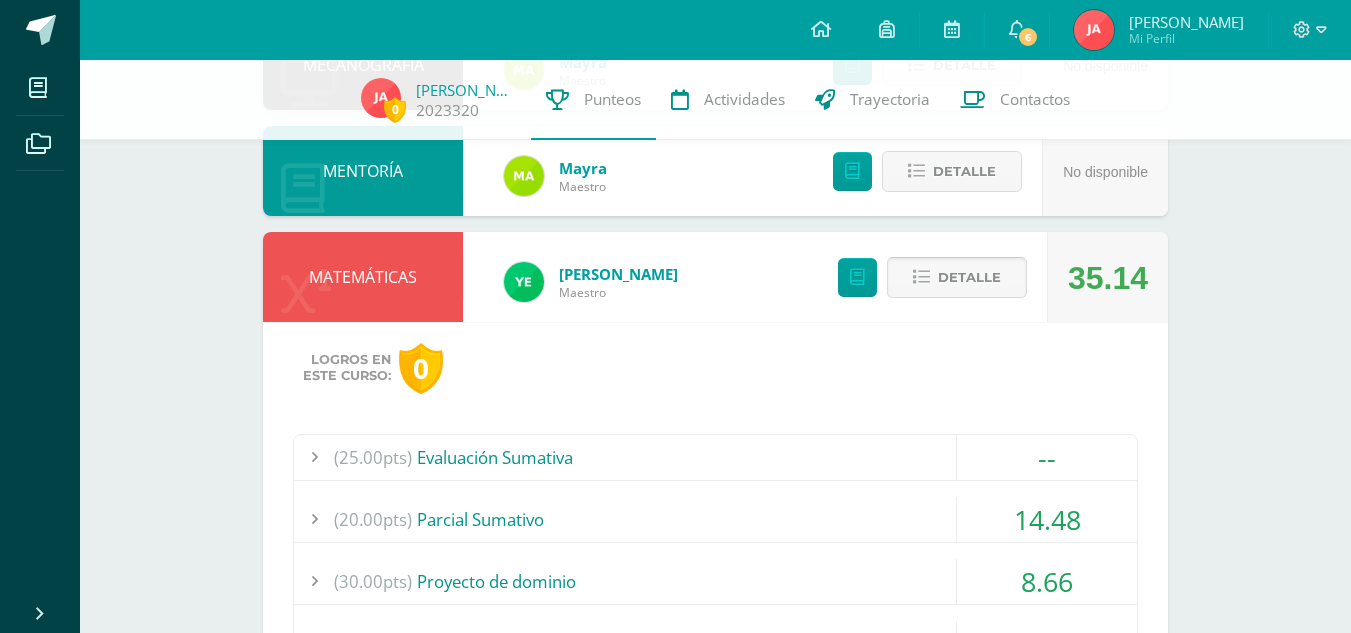 click on "Detalle" at bounding box center (969, 277) 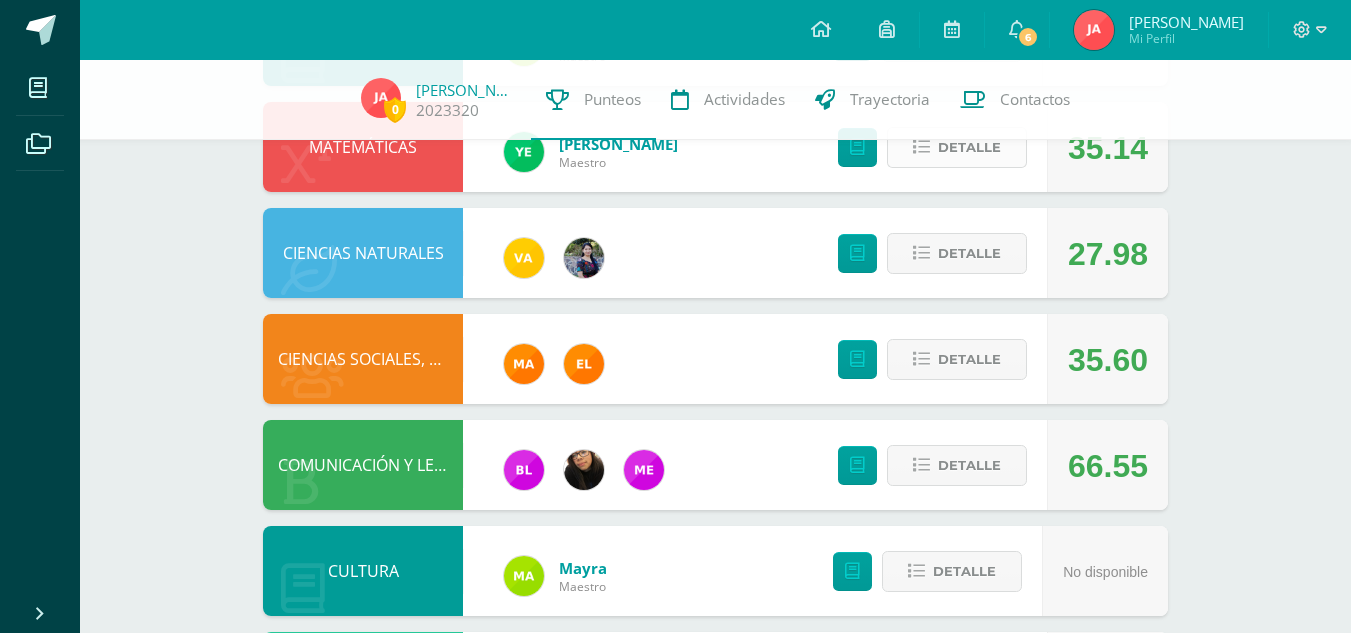 scroll, scrollTop: 532, scrollLeft: 0, axis: vertical 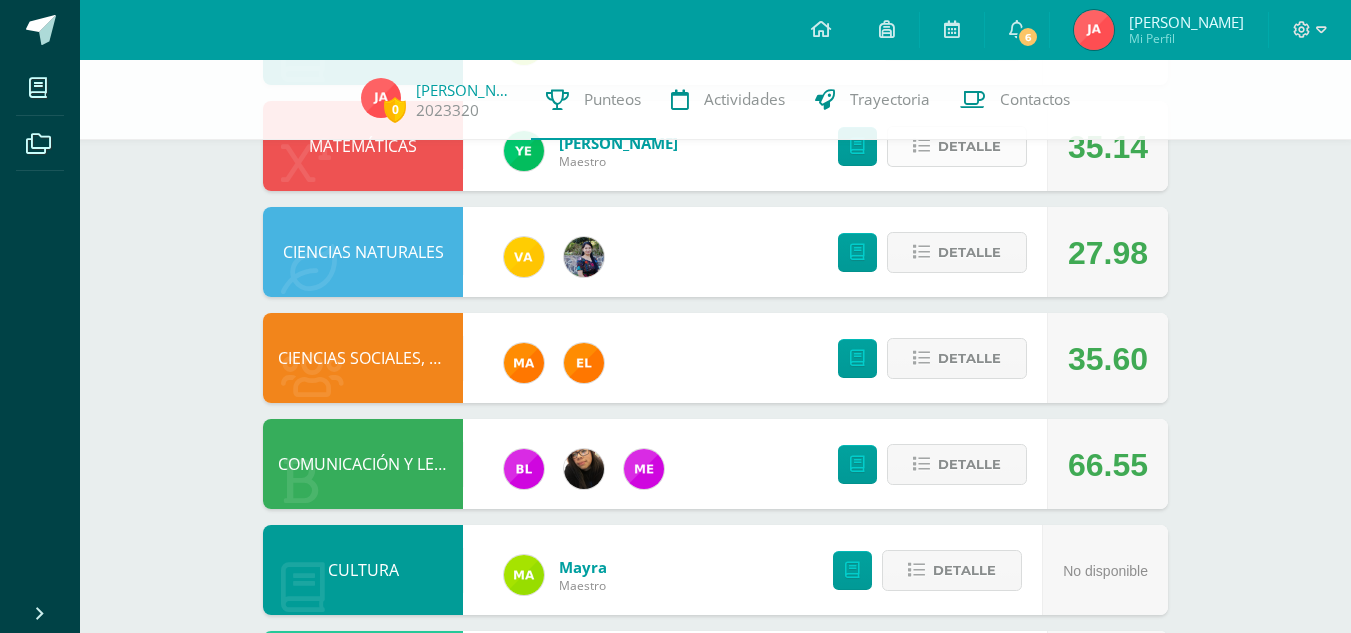 type 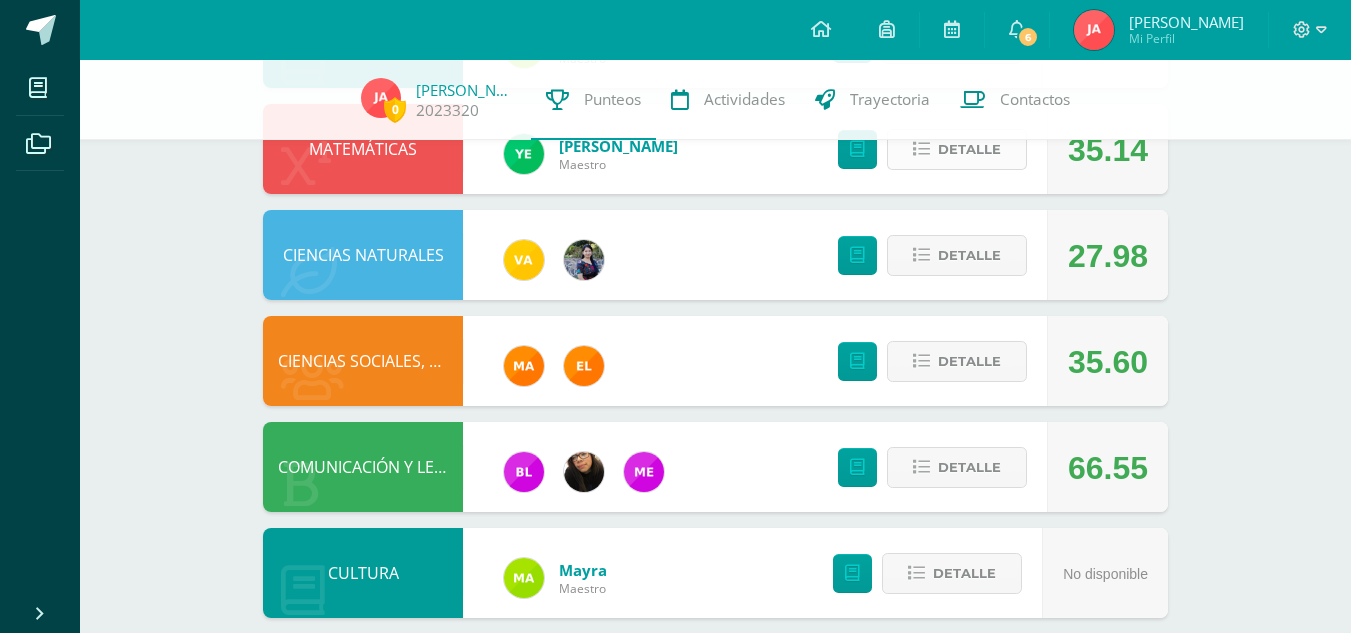 scroll, scrollTop: 528, scrollLeft: 0, axis: vertical 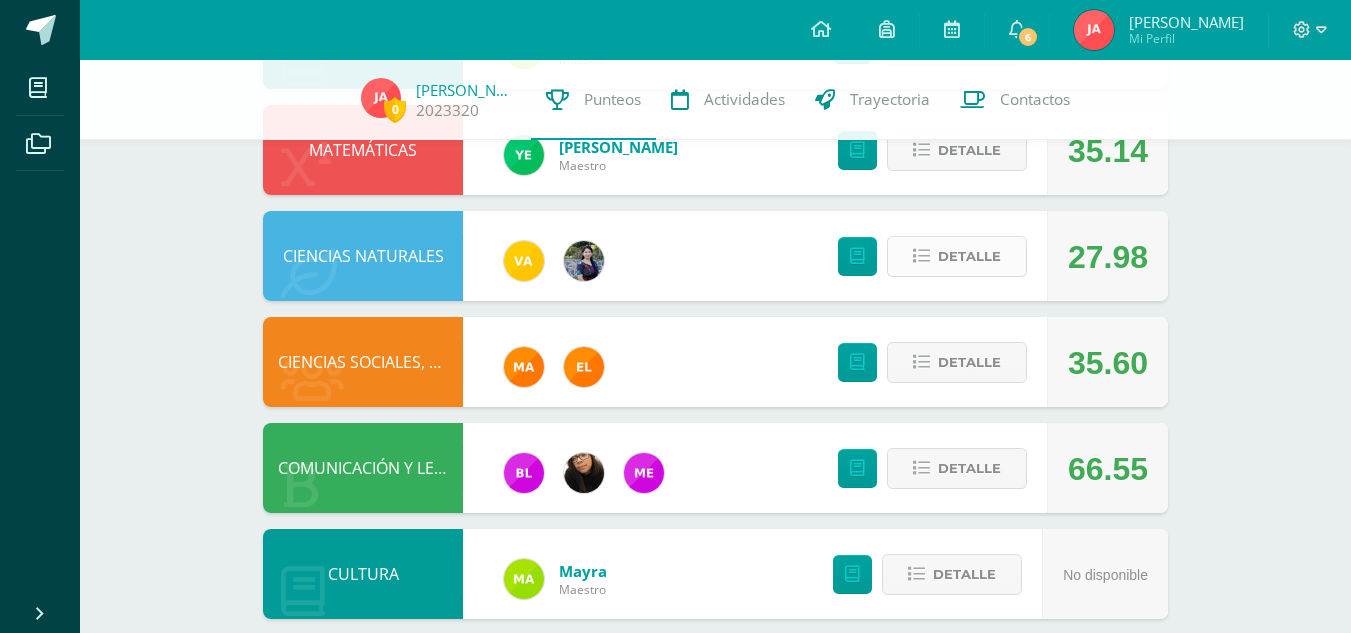 click on "Detalle" at bounding box center (969, 256) 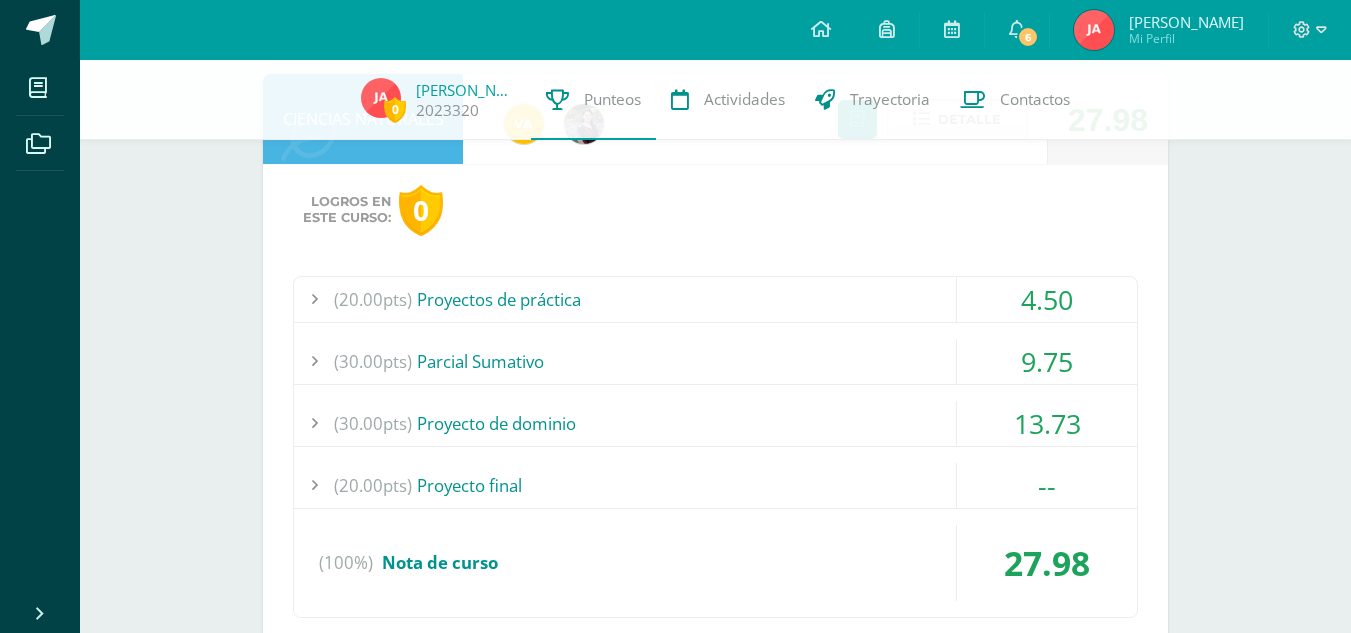 scroll, scrollTop: 666, scrollLeft: 0, axis: vertical 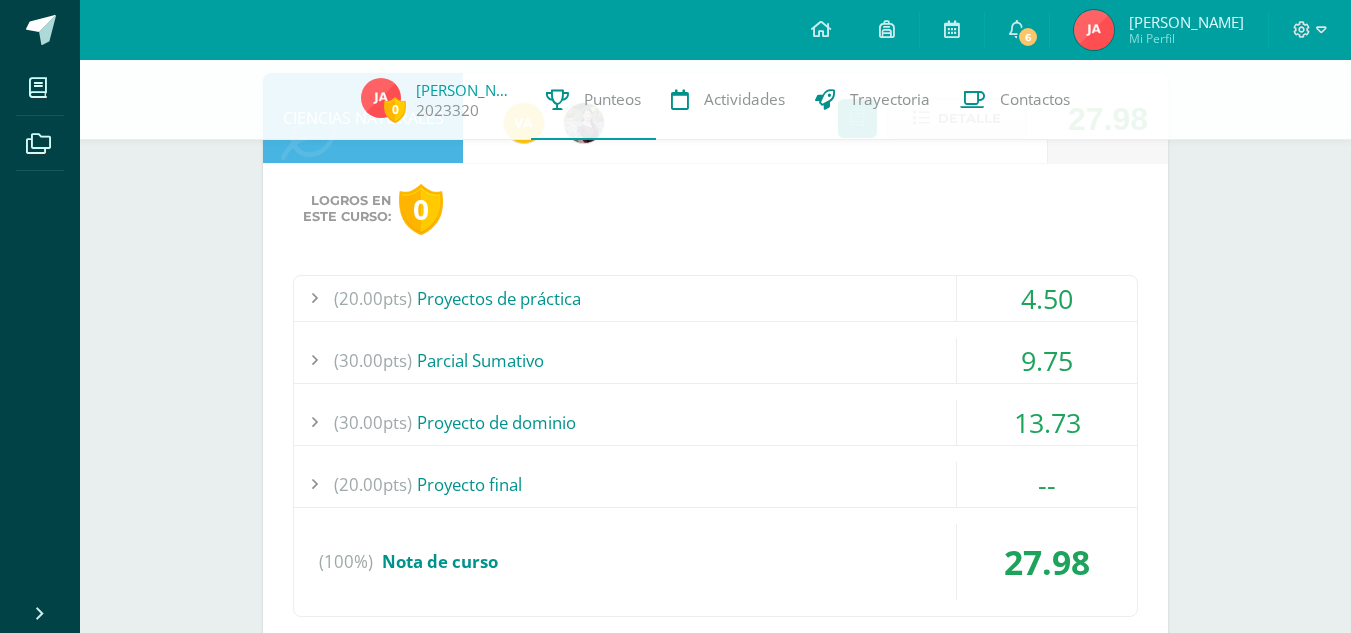 click on "(20.00pts)
Proyectos de práctica" at bounding box center (715, 298) 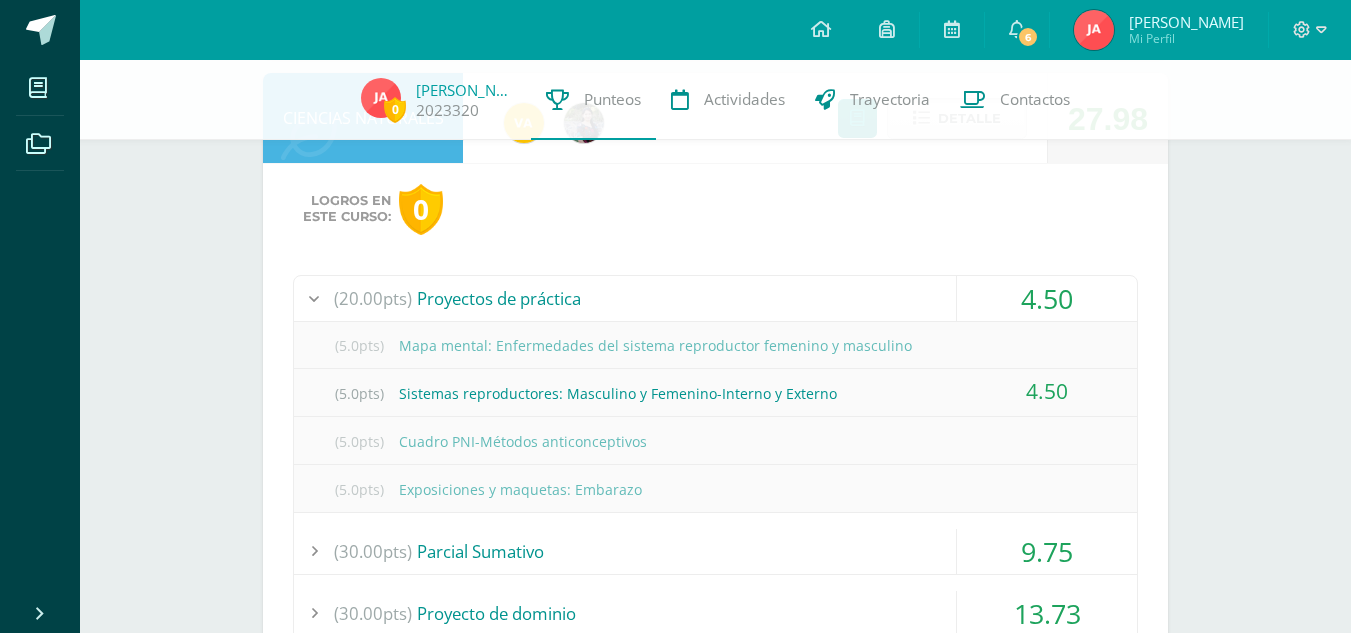 click on "(20.00pts)
Proyectos de práctica" at bounding box center [715, 298] 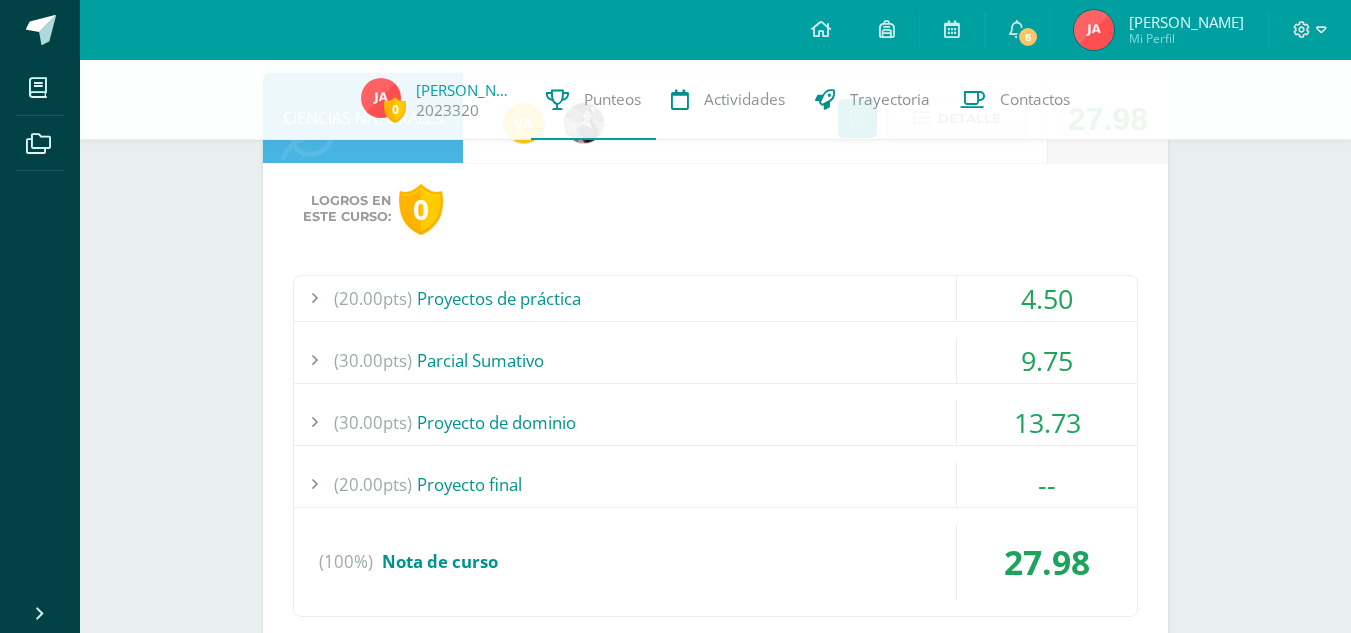 click on "(30.00pts)
Parcial Sumativo" at bounding box center (715, 360) 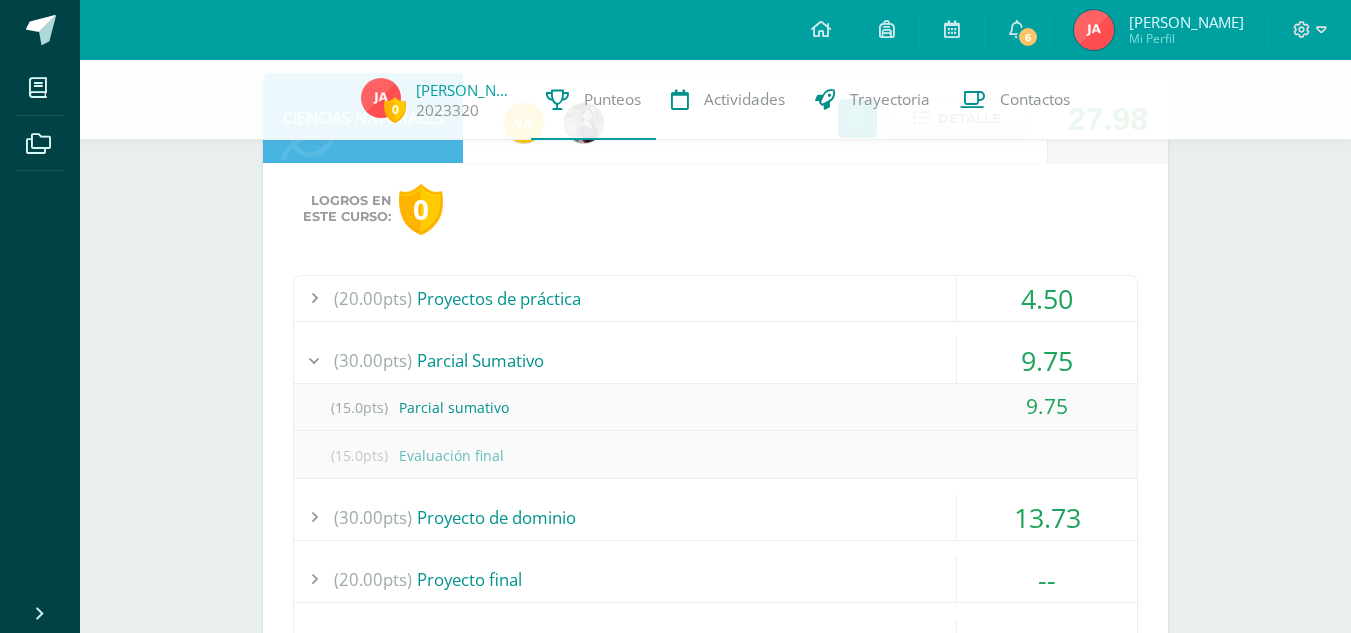 click on "(30.00pts)
Proyecto de dominio" at bounding box center (715, 517) 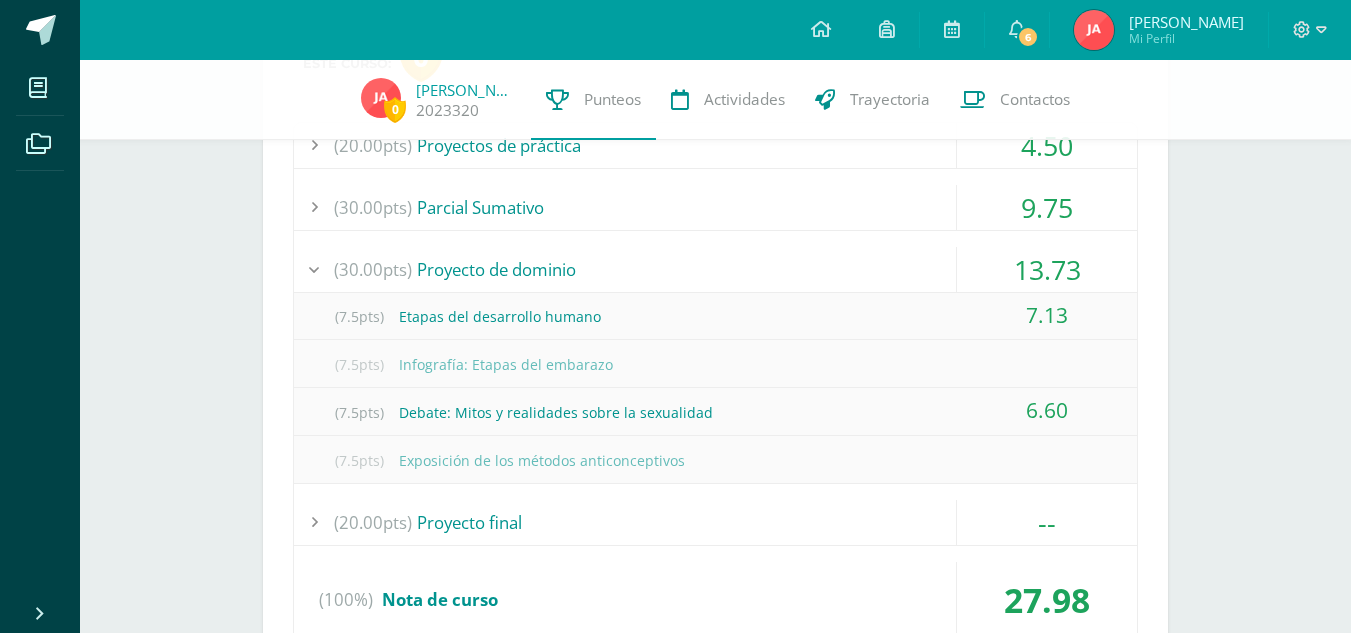 scroll, scrollTop: 821, scrollLeft: 0, axis: vertical 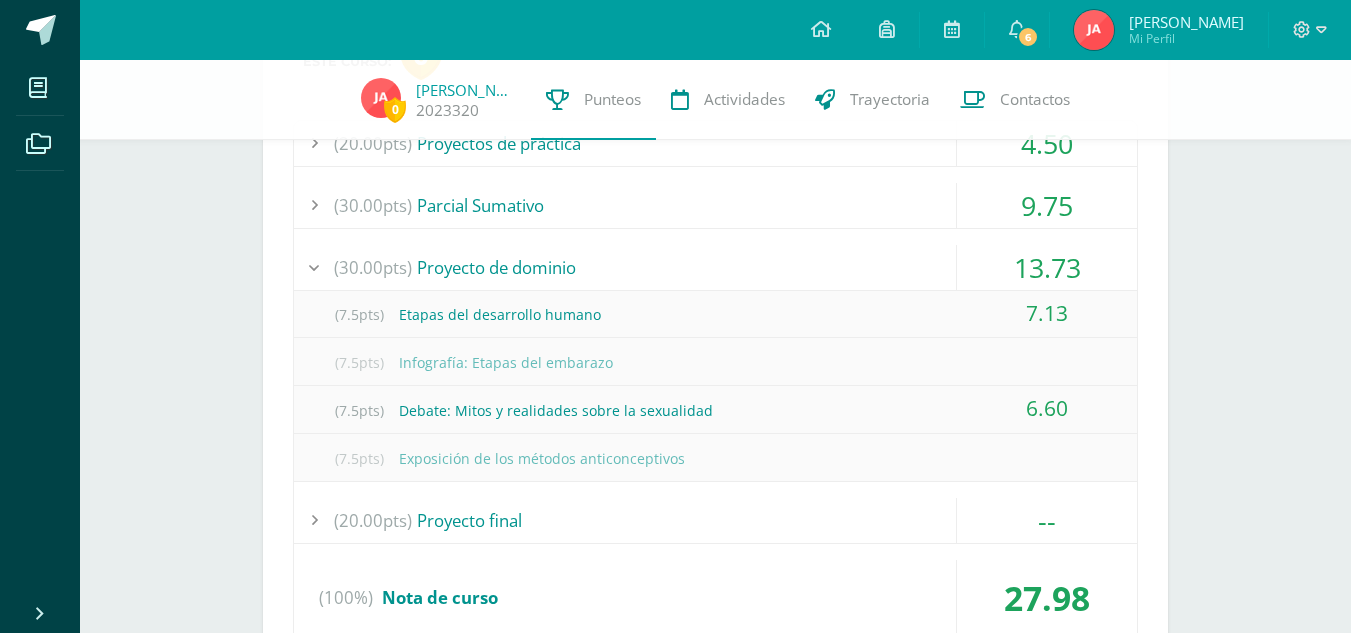 click on "(20.00pts)
Proyecto final" at bounding box center (715, 520) 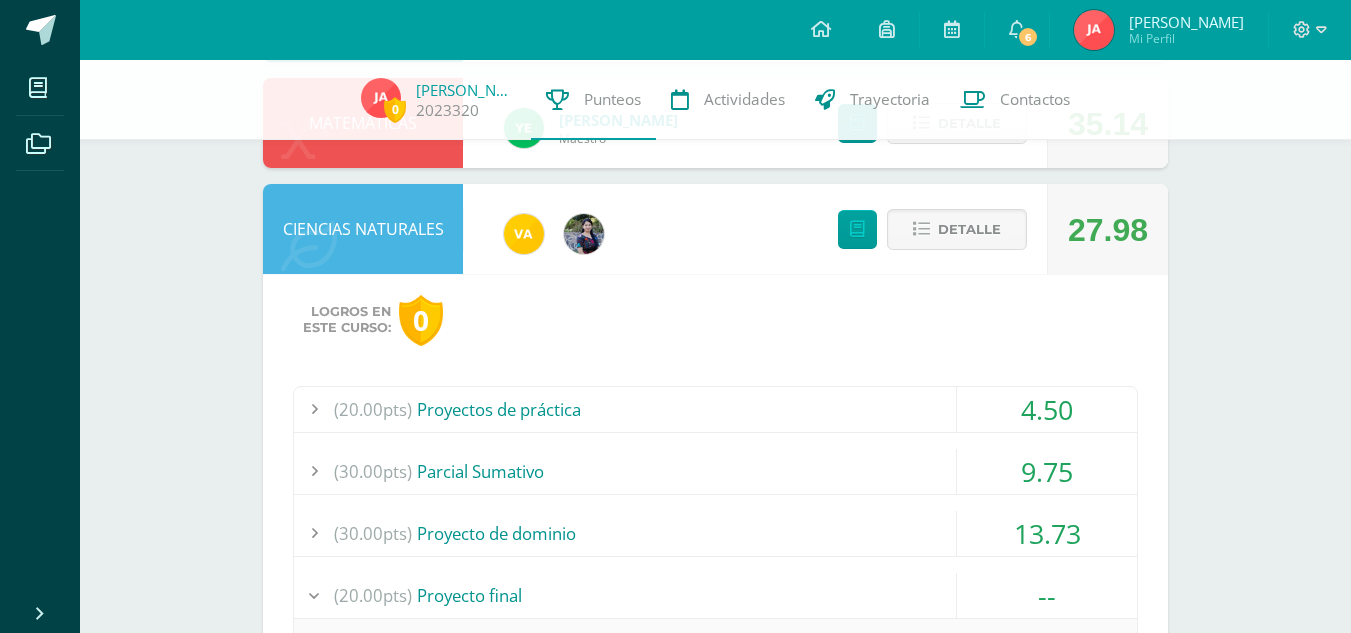scroll, scrollTop: 554, scrollLeft: 0, axis: vertical 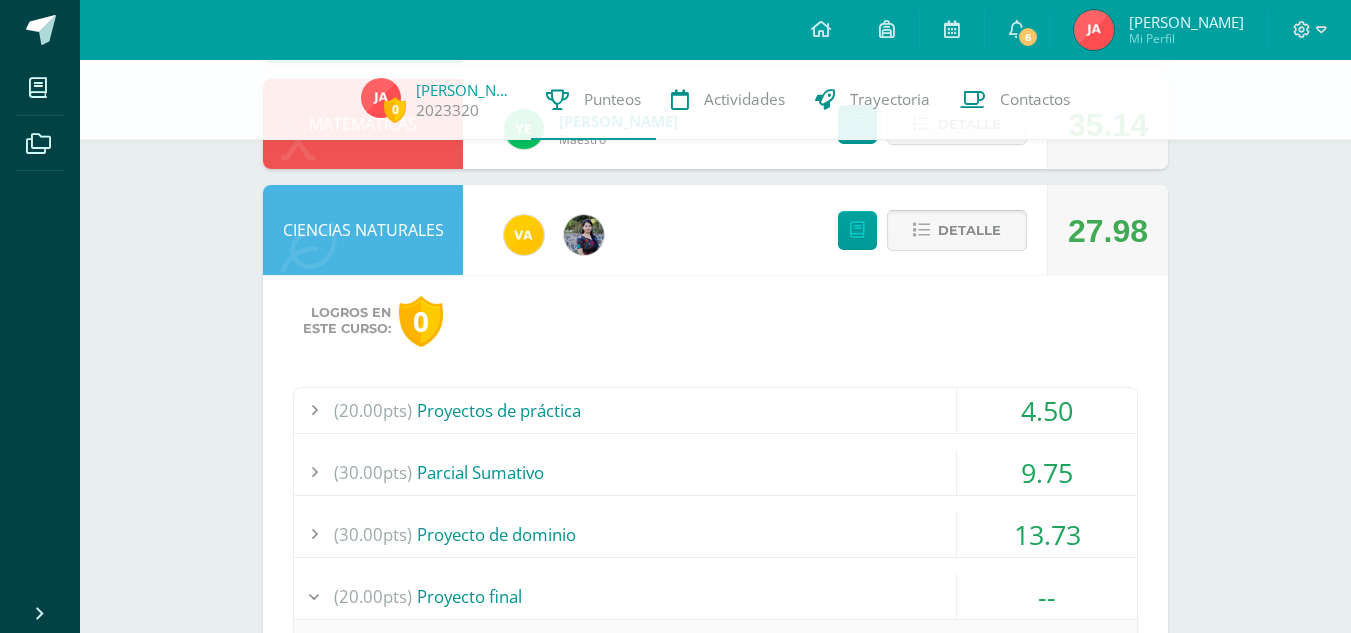 click on "Detalle" at bounding box center (969, 230) 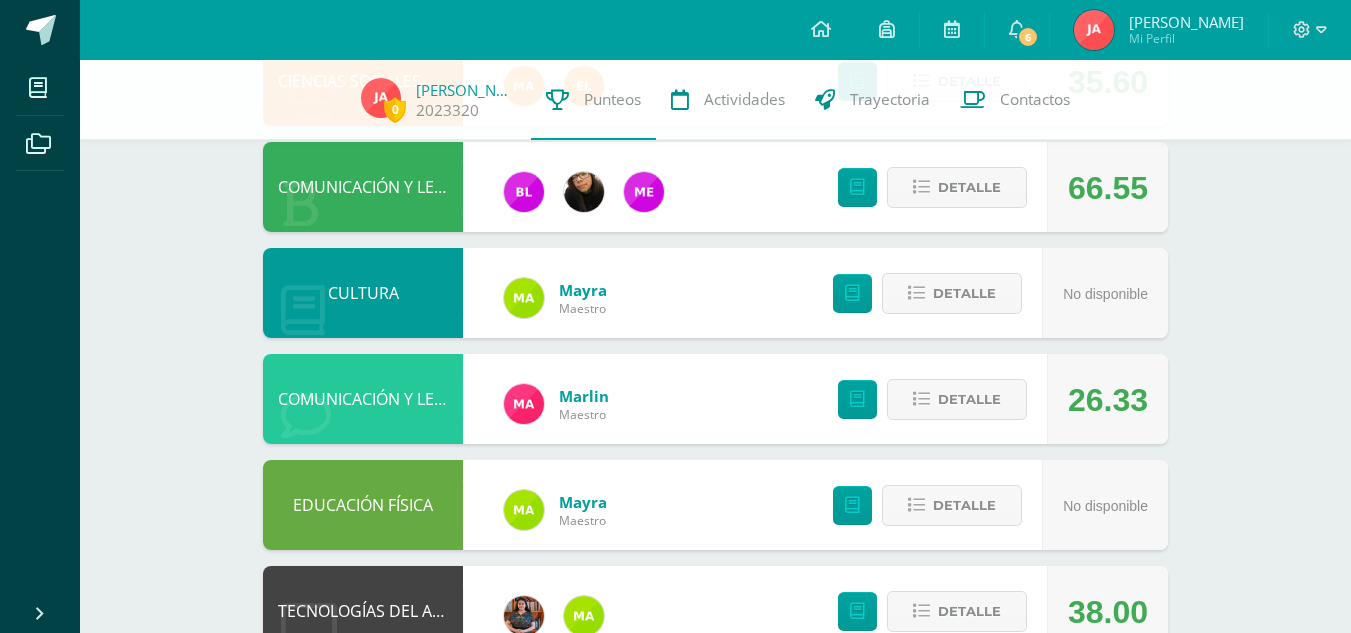 scroll, scrollTop: 569, scrollLeft: 0, axis: vertical 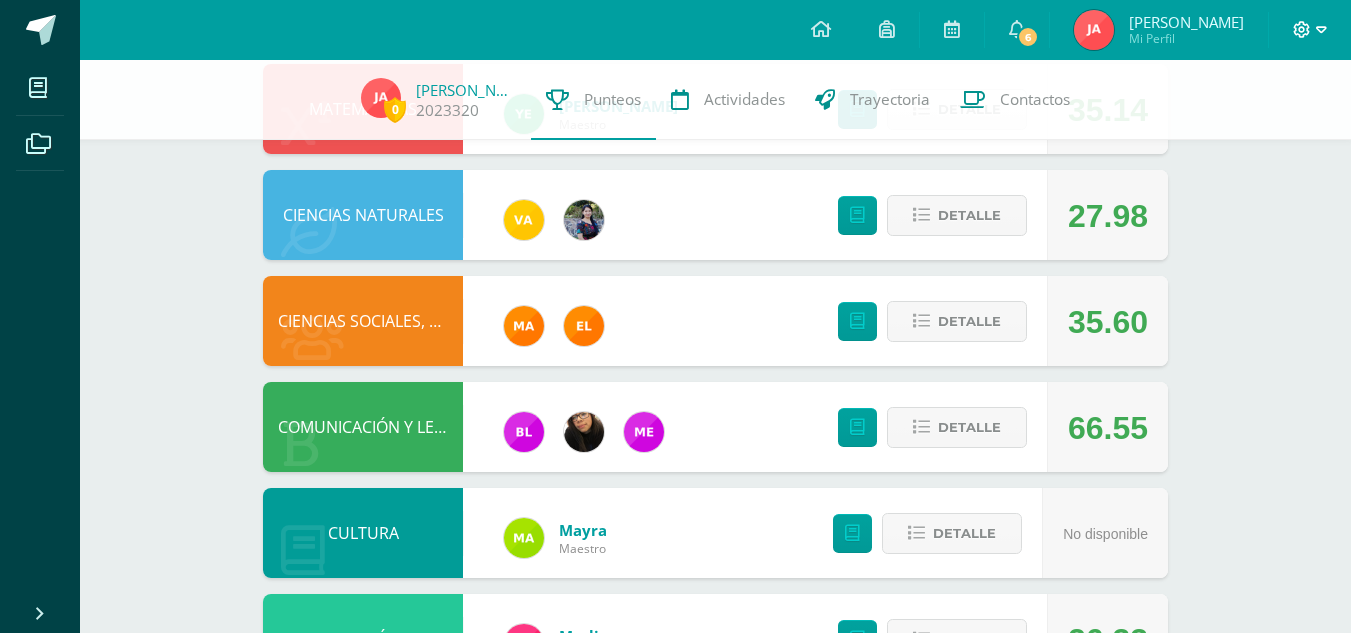 click 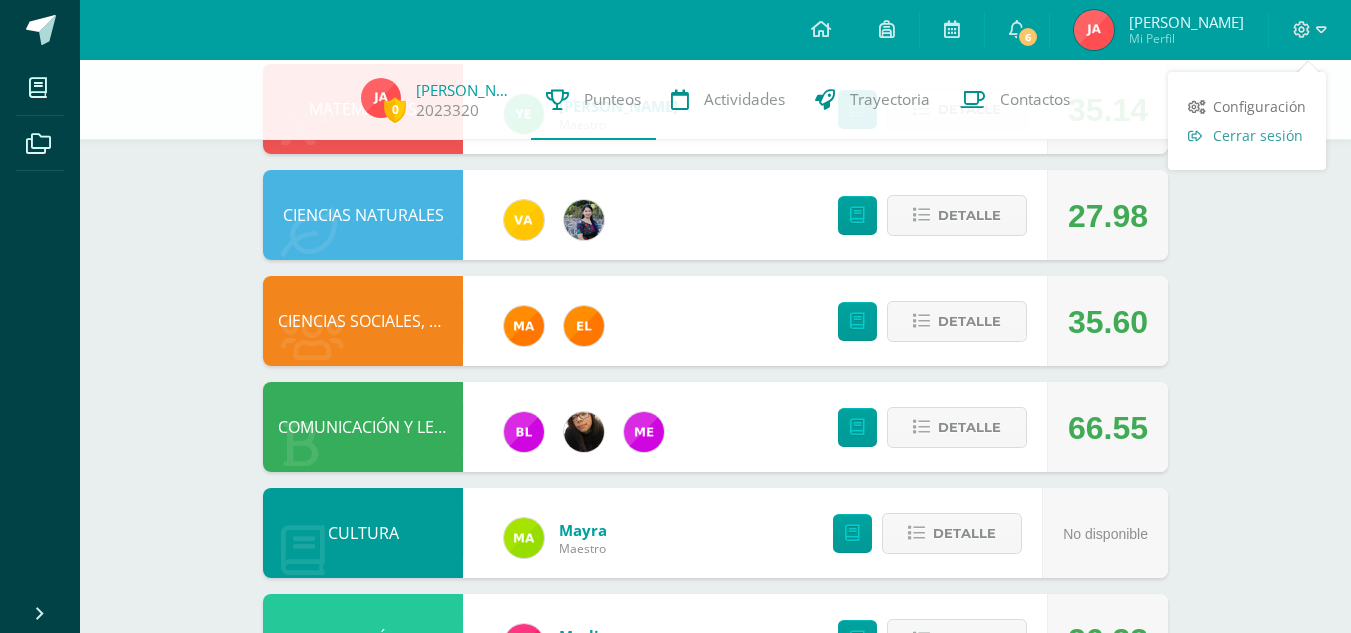 click on "Cerrar sesión" at bounding box center [1258, 135] 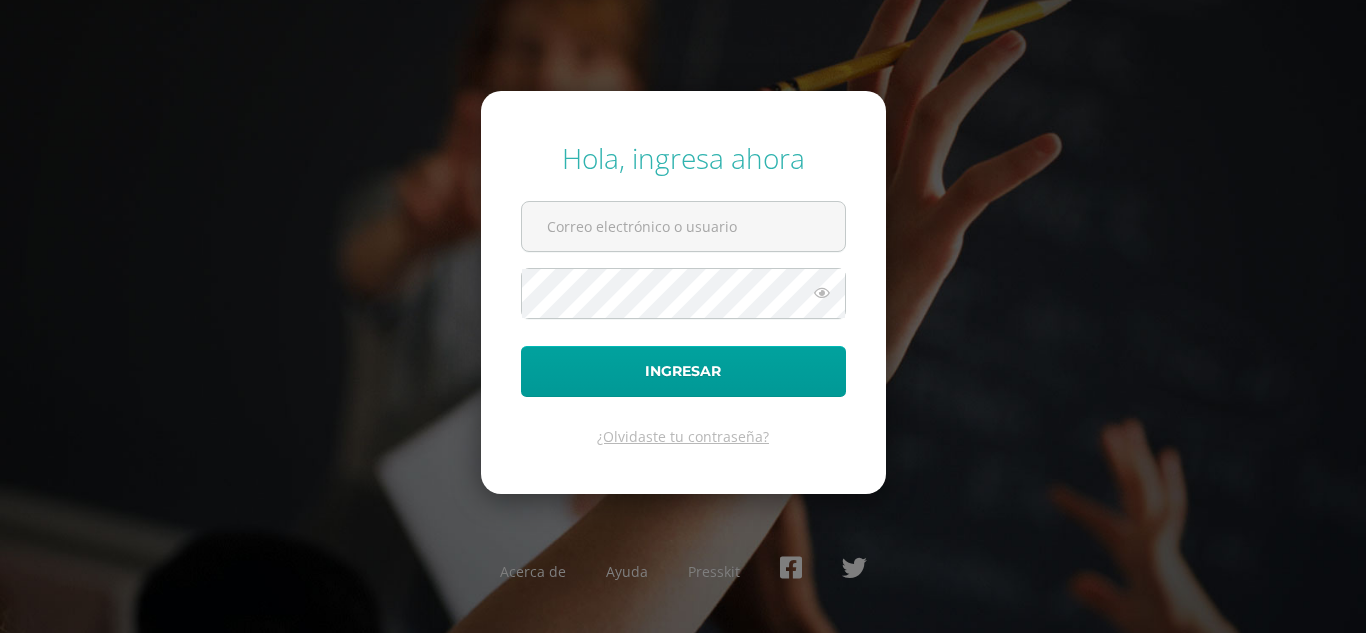 scroll, scrollTop: 0, scrollLeft: 0, axis: both 